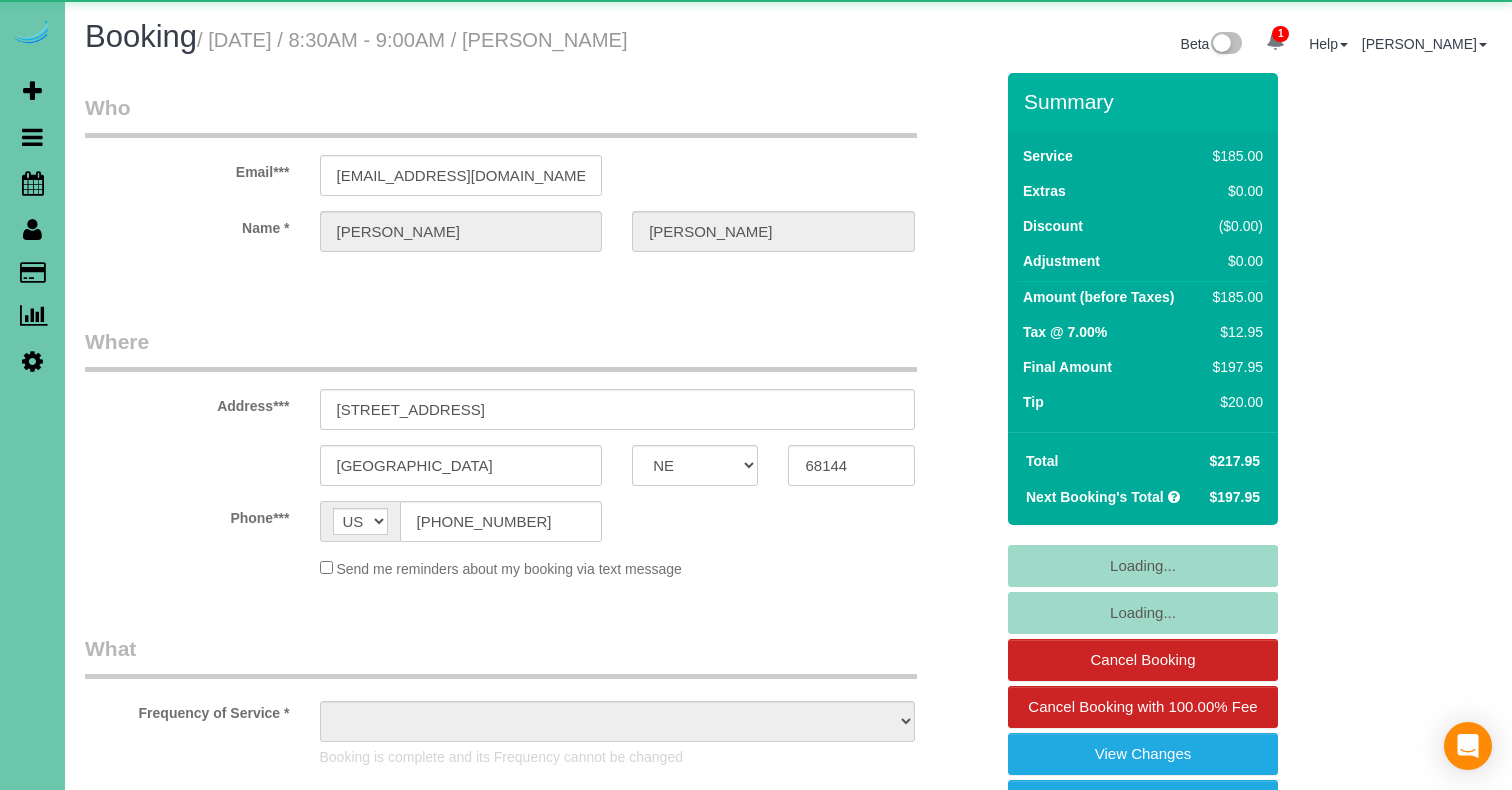 select on "NE" 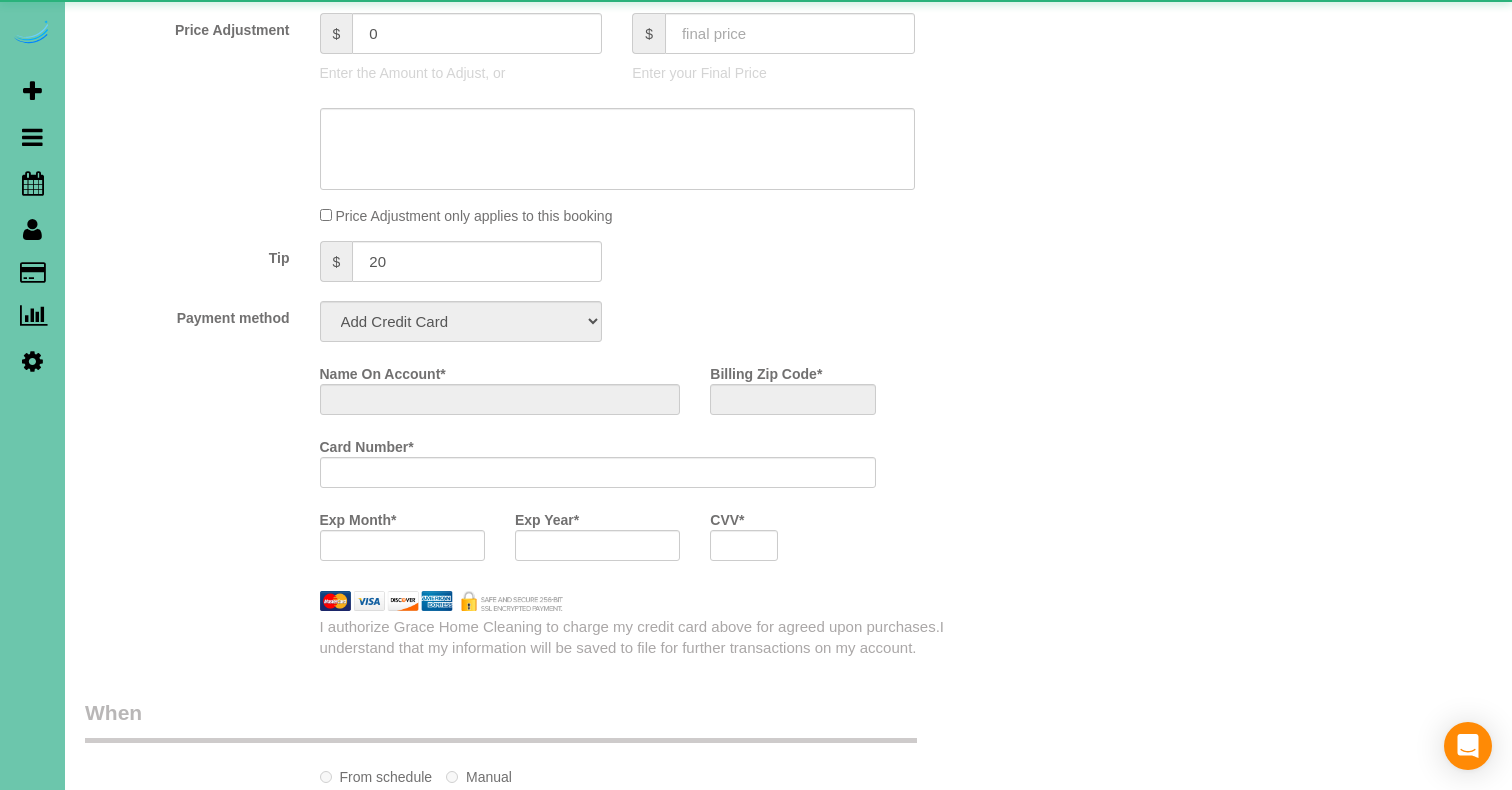 select on "object:655" 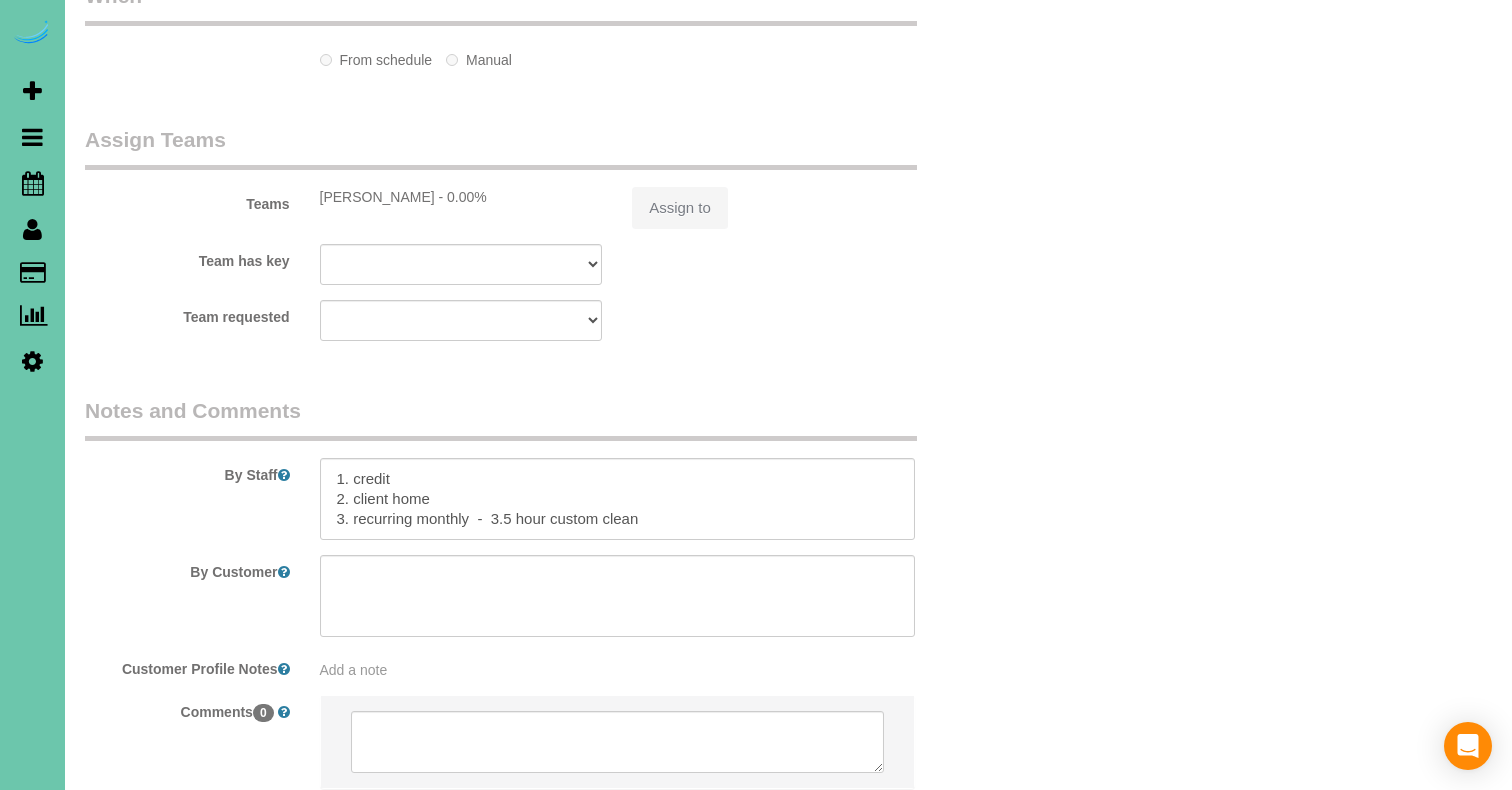 select on "object:659" 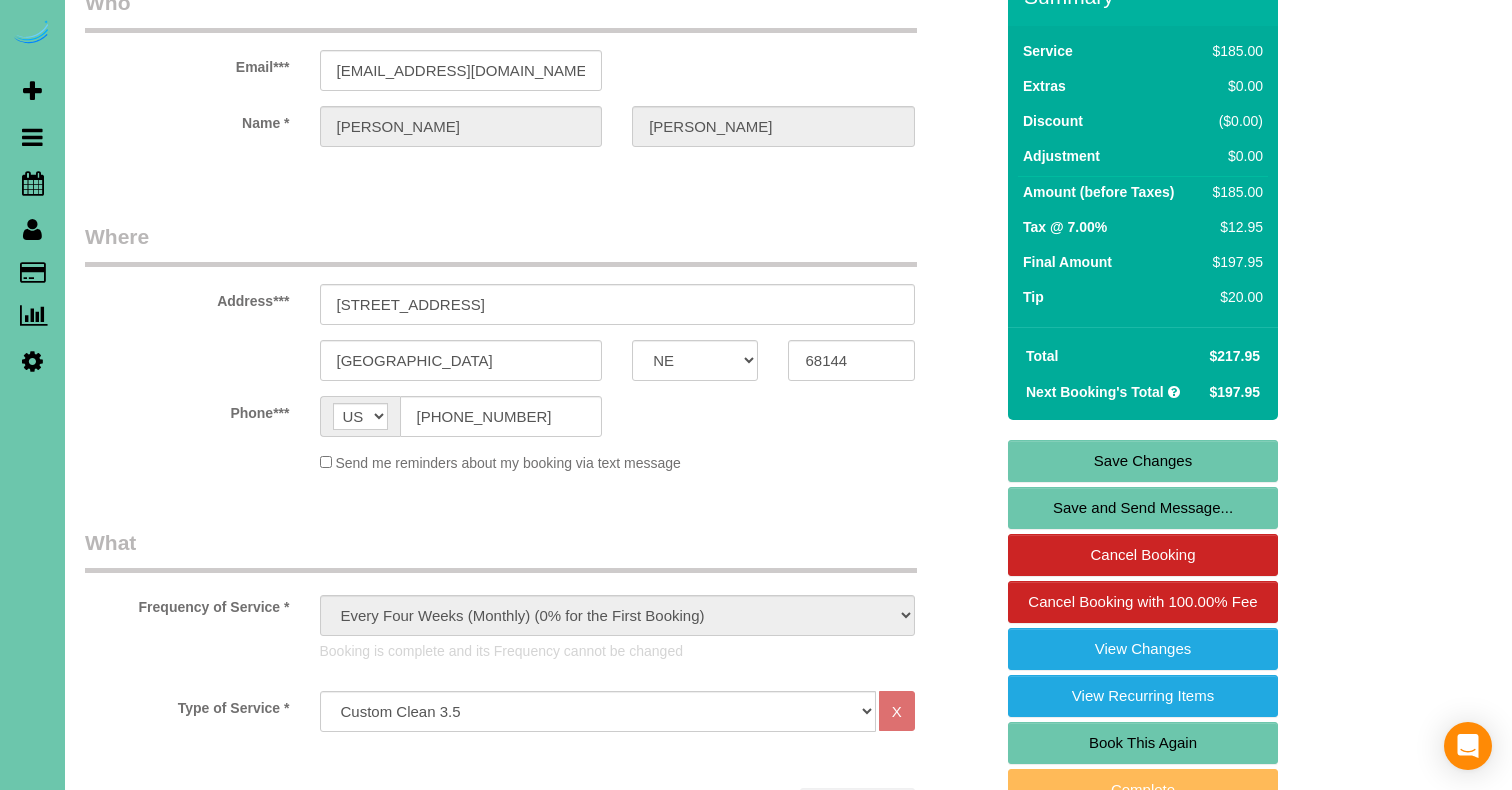 scroll, scrollTop: 155, scrollLeft: 0, axis: vertical 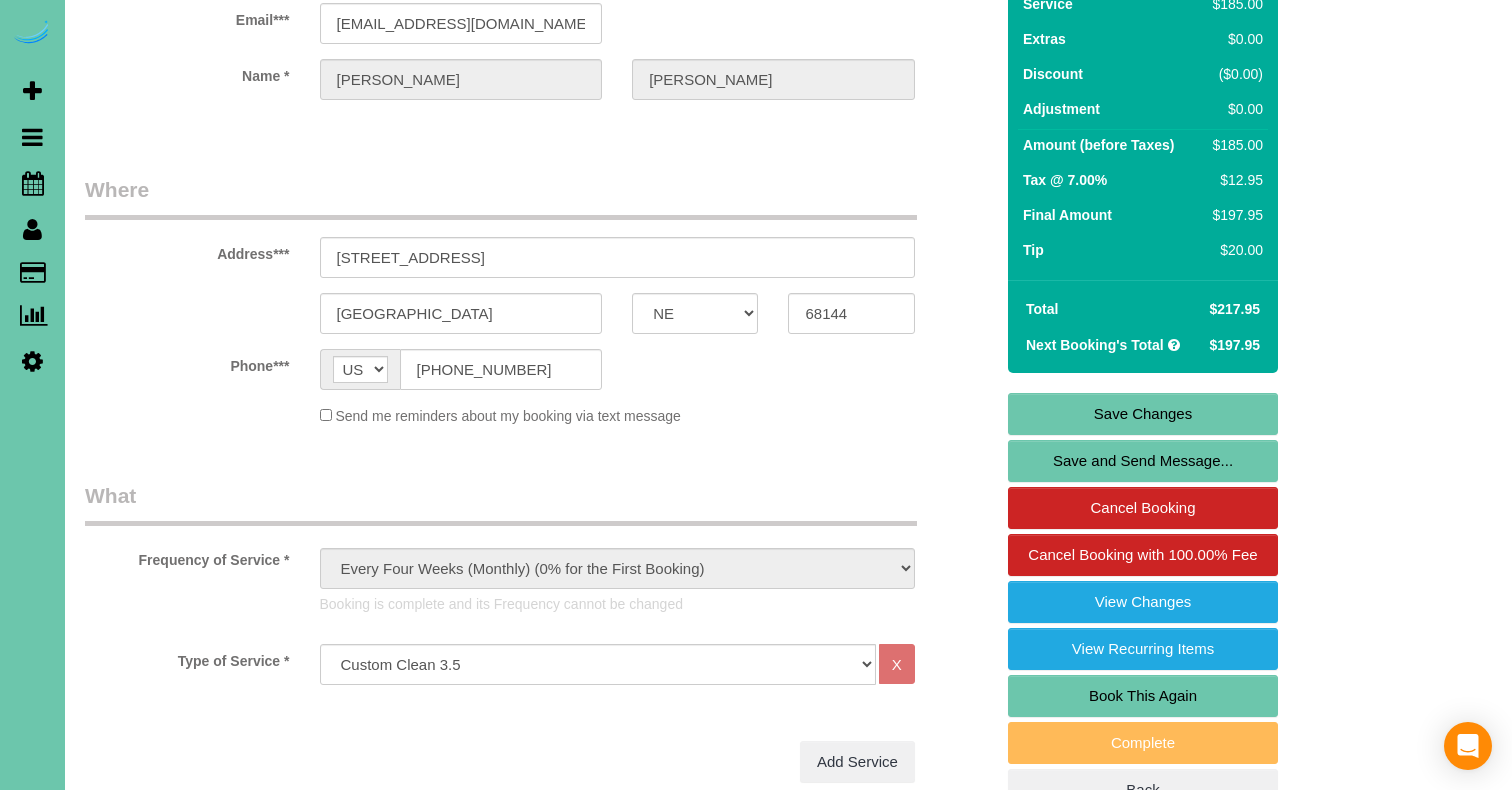 click on "Book This Again" at bounding box center [1143, 696] 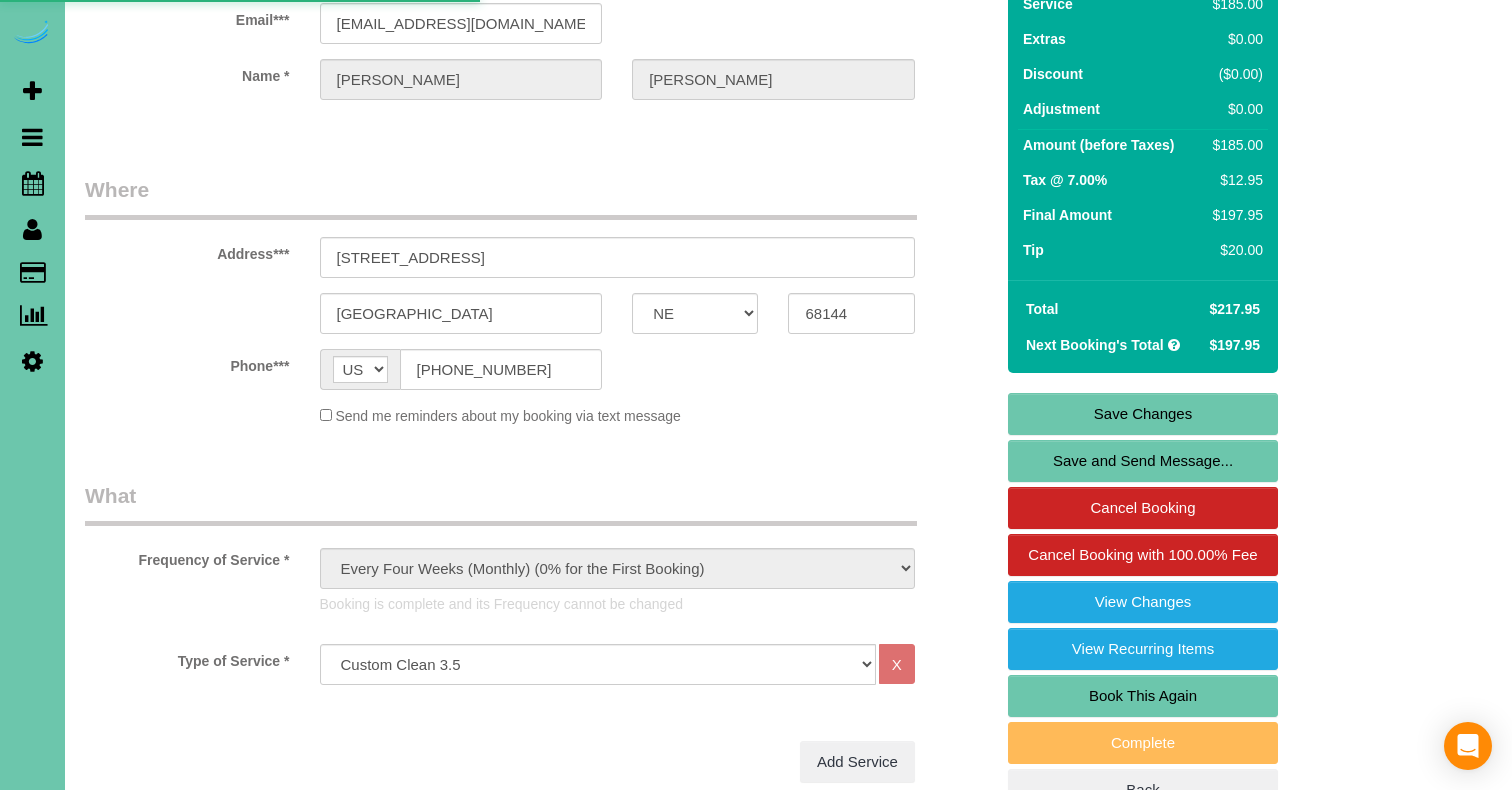 select on "NE" 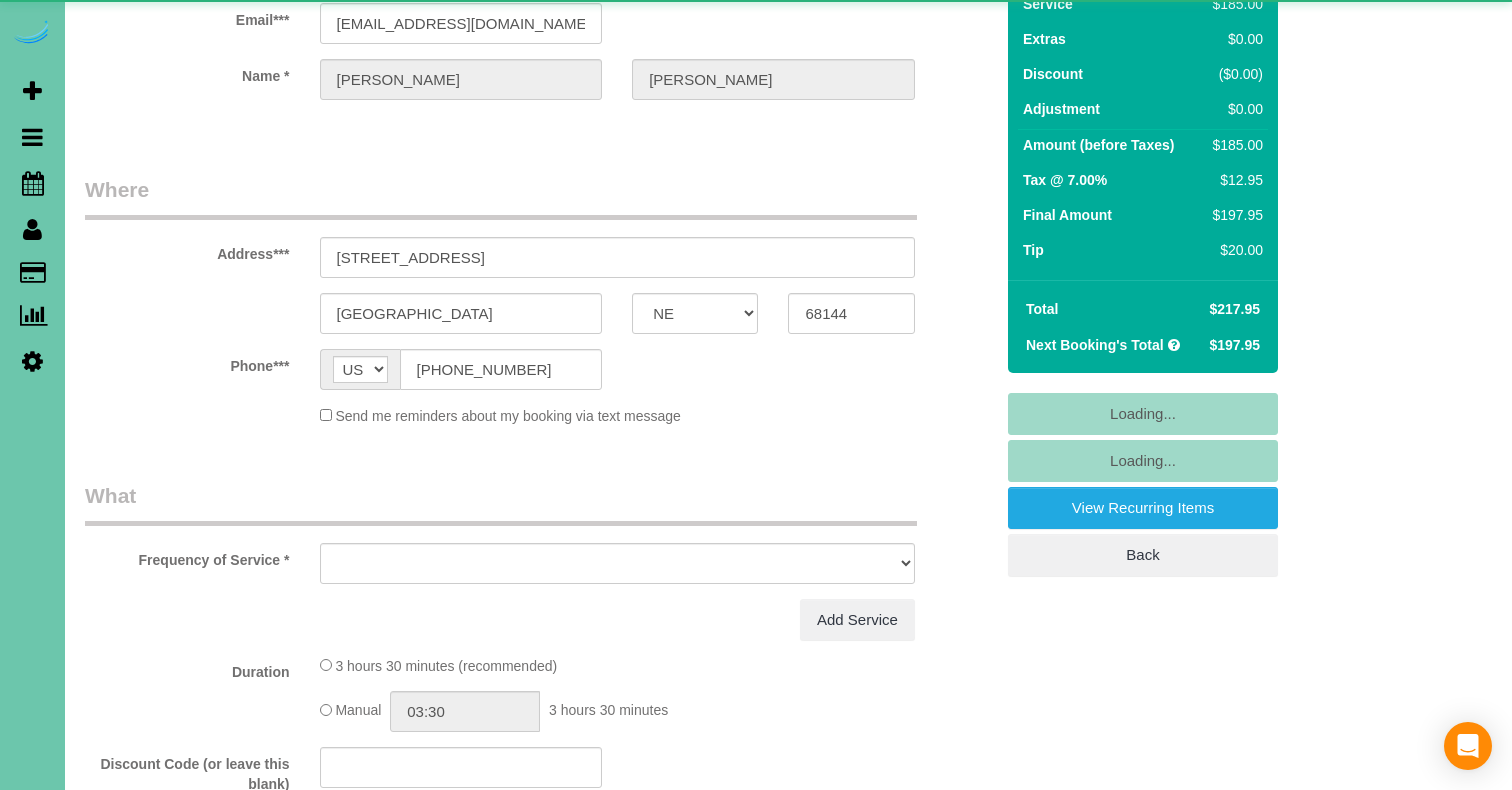 scroll, scrollTop: 0, scrollLeft: 0, axis: both 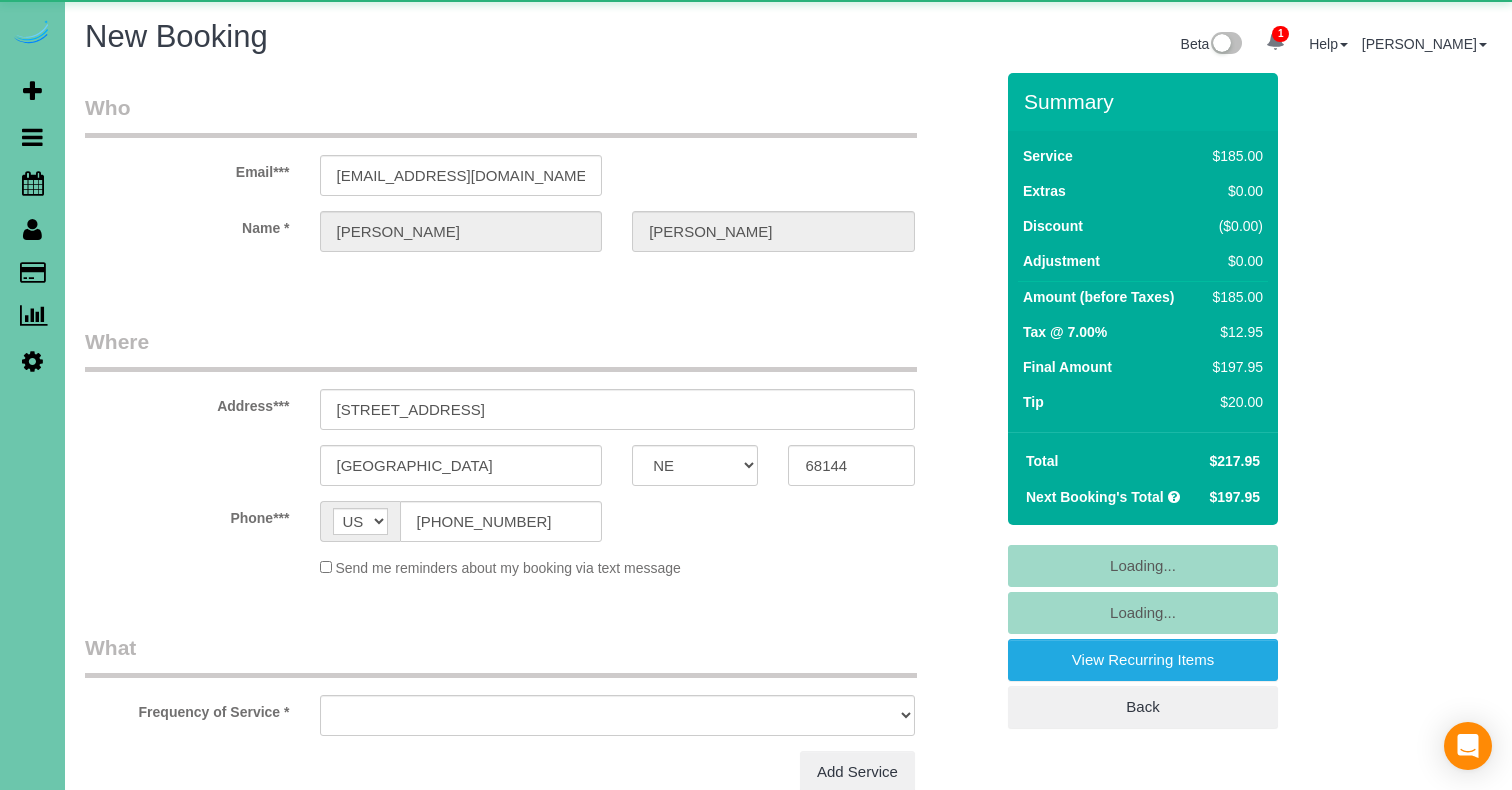 select on "object:1434" 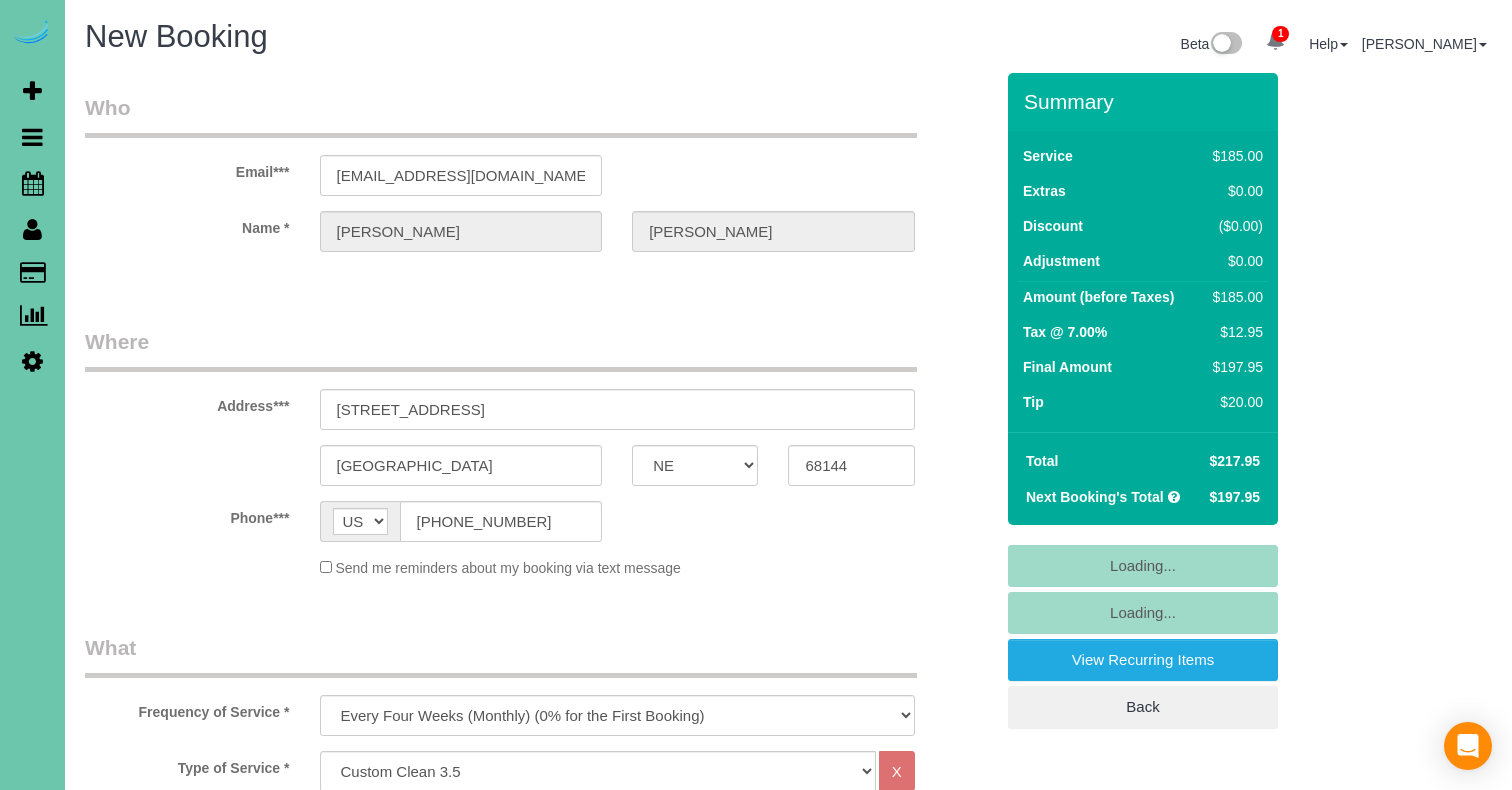 click on "What" at bounding box center (501, 655) 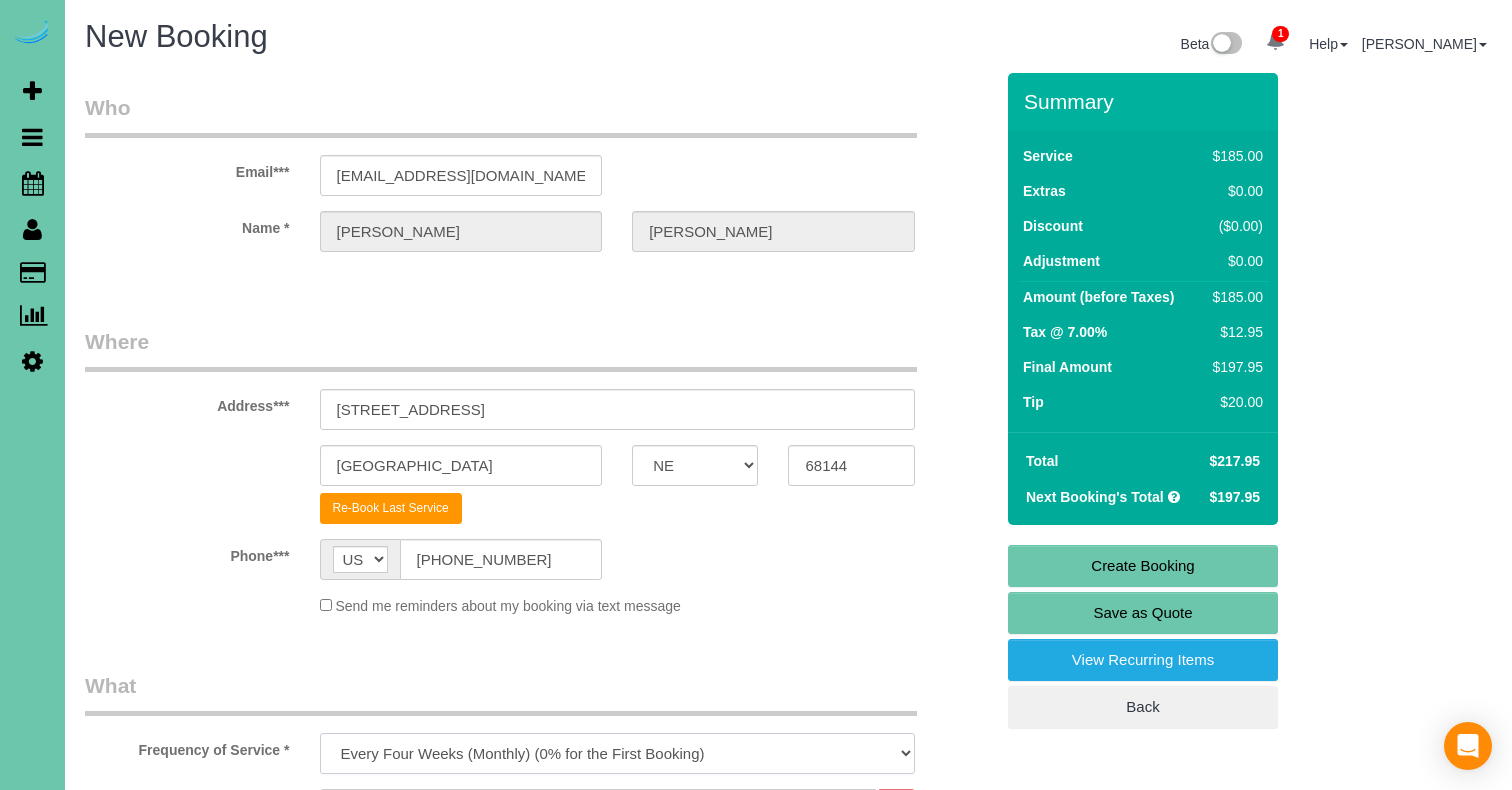 select on "object:1639" 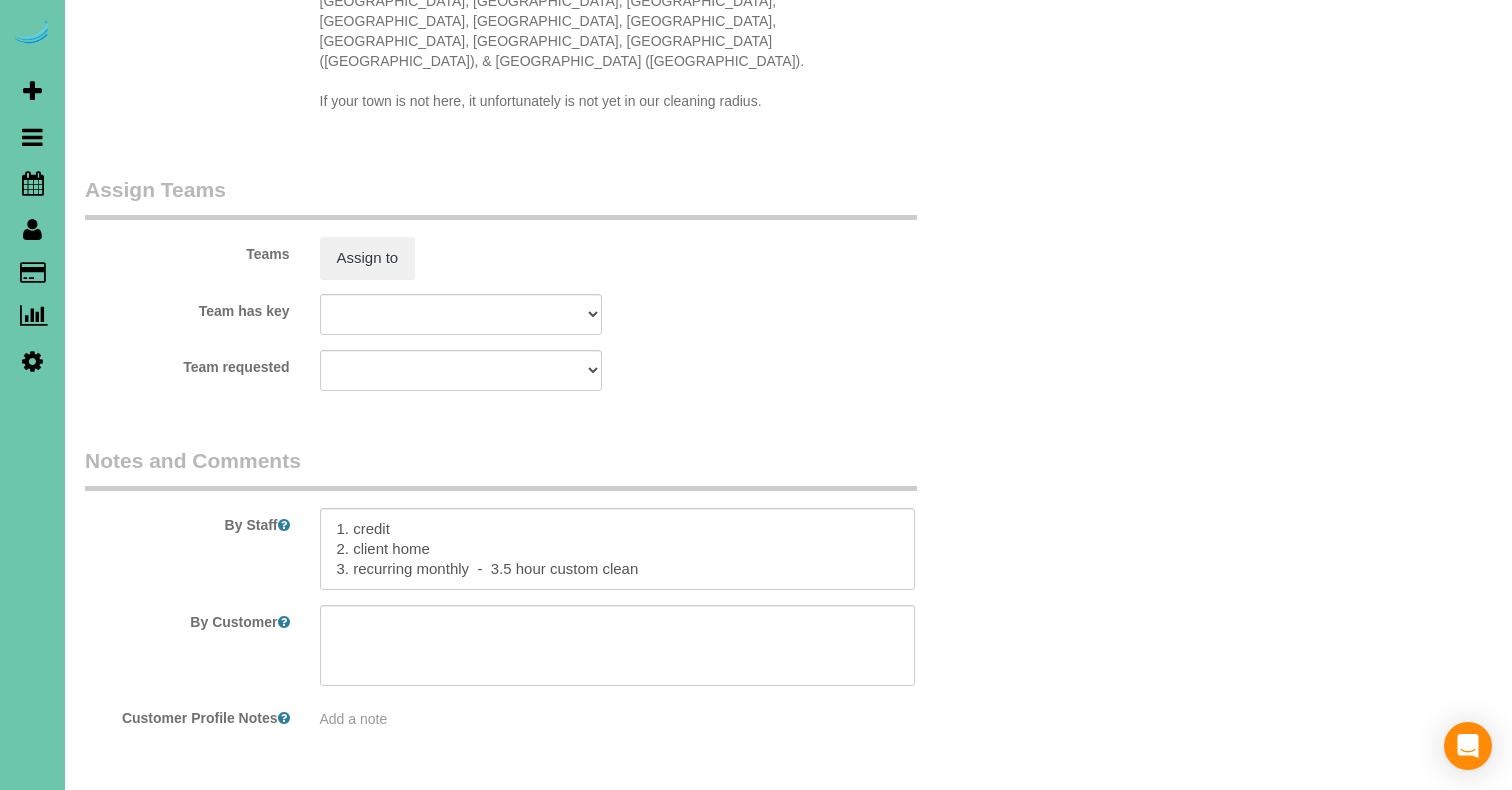 scroll, scrollTop: 1899, scrollLeft: 0, axis: vertical 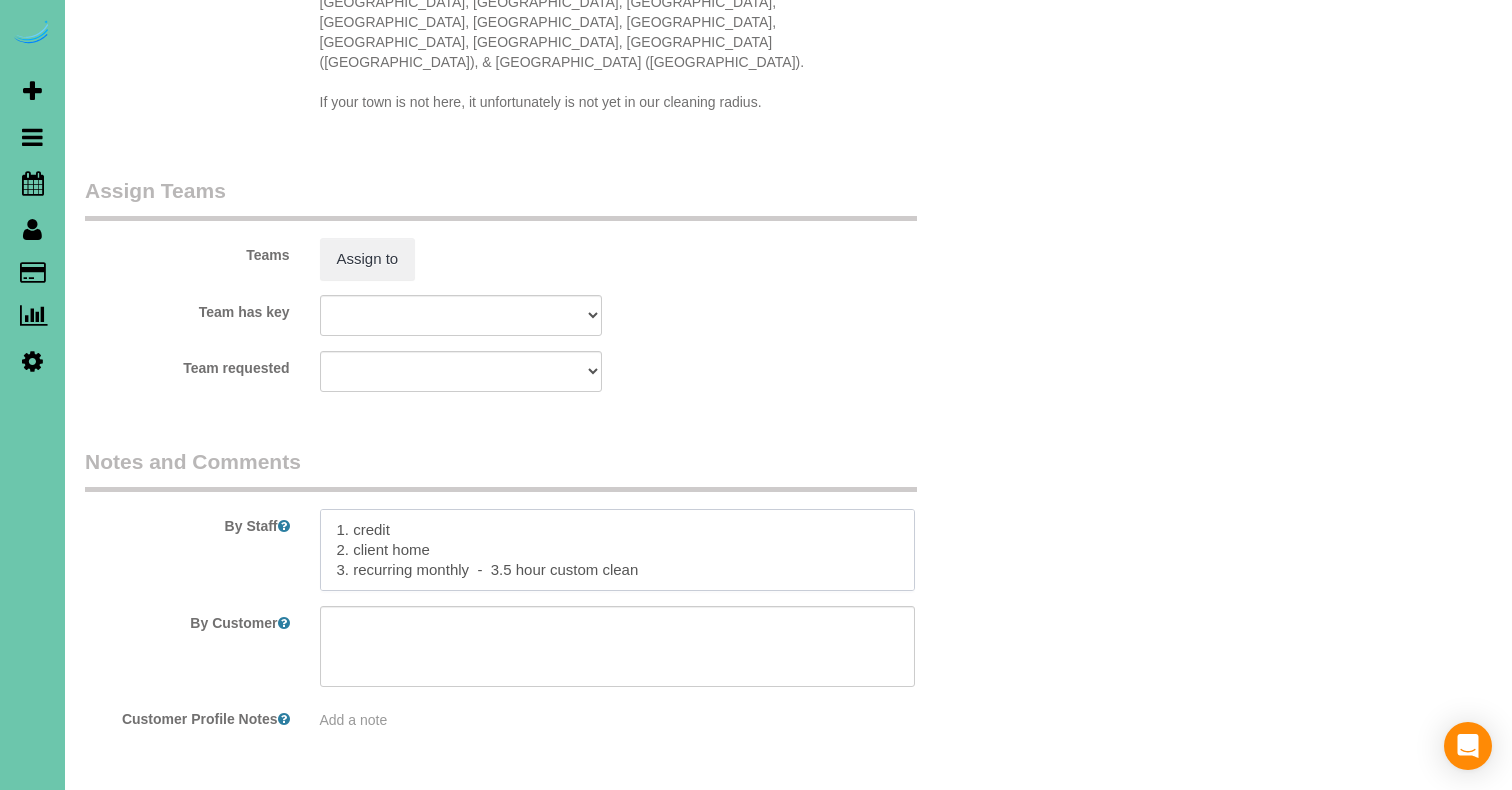 drag, startPoint x: 659, startPoint y: 505, endPoint x: 355, endPoint y: 504, distance: 304.00165 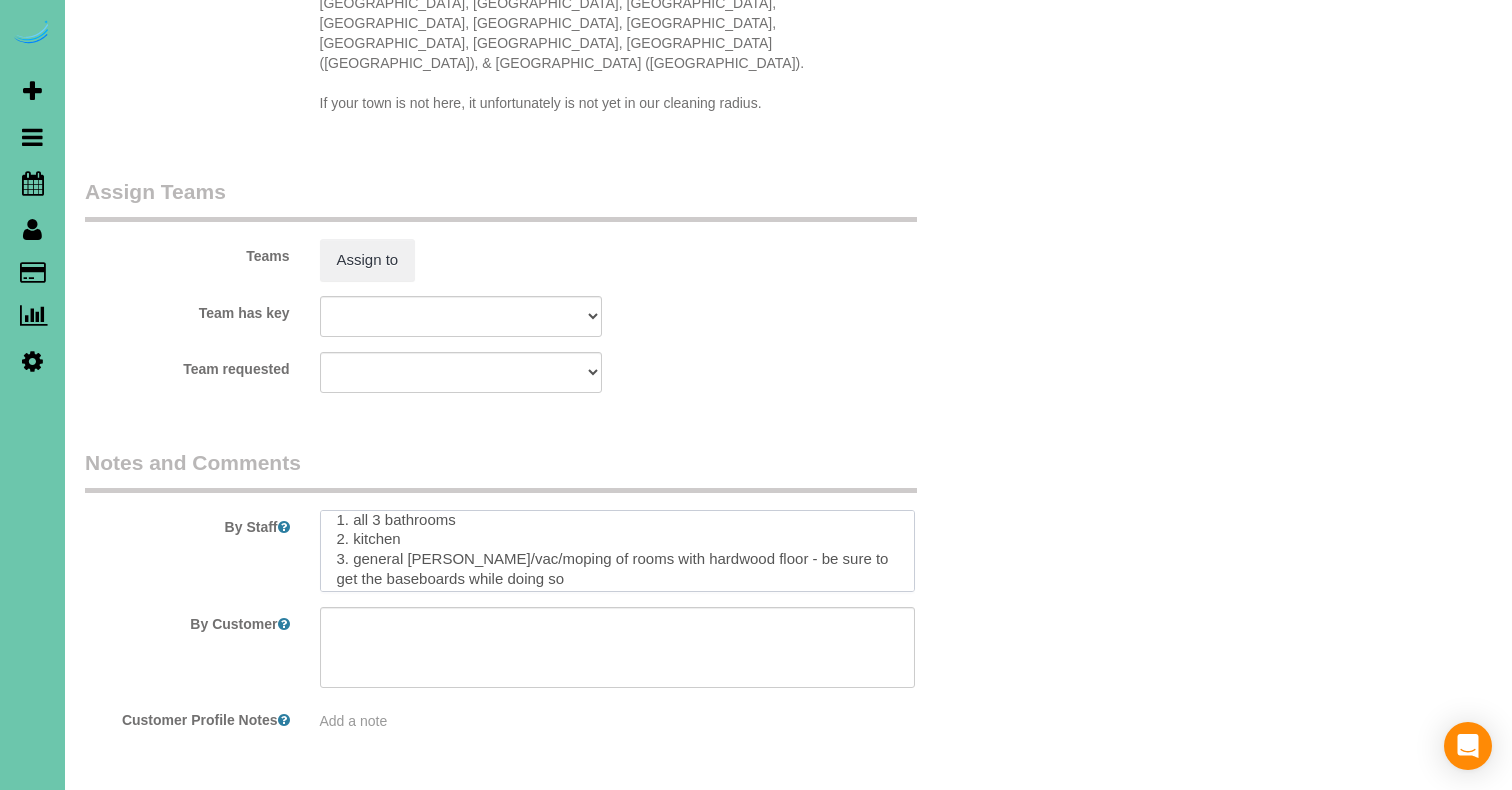 click at bounding box center (617, 551) 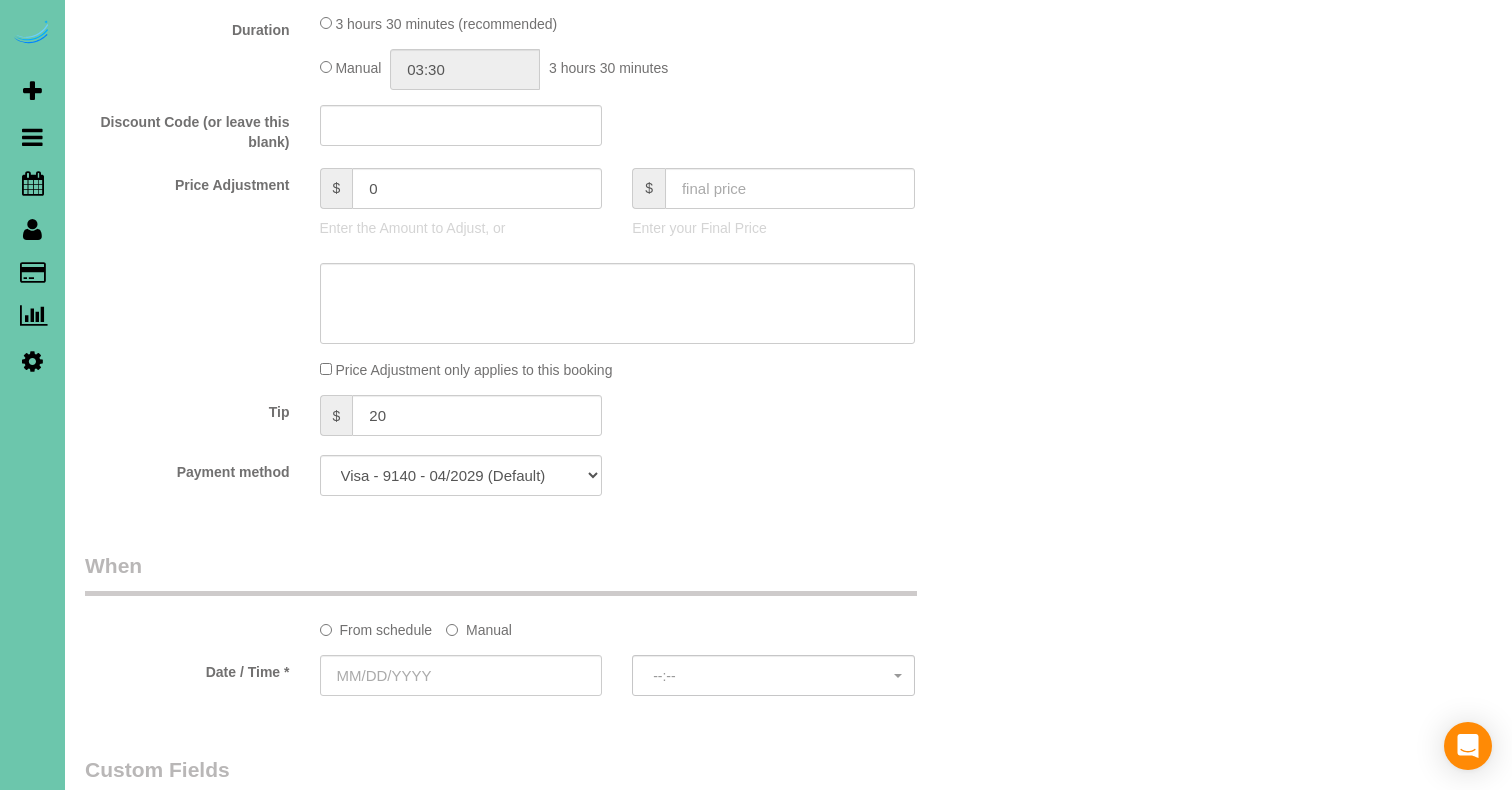 scroll, scrollTop: 912, scrollLeft: 0, axis: vertical 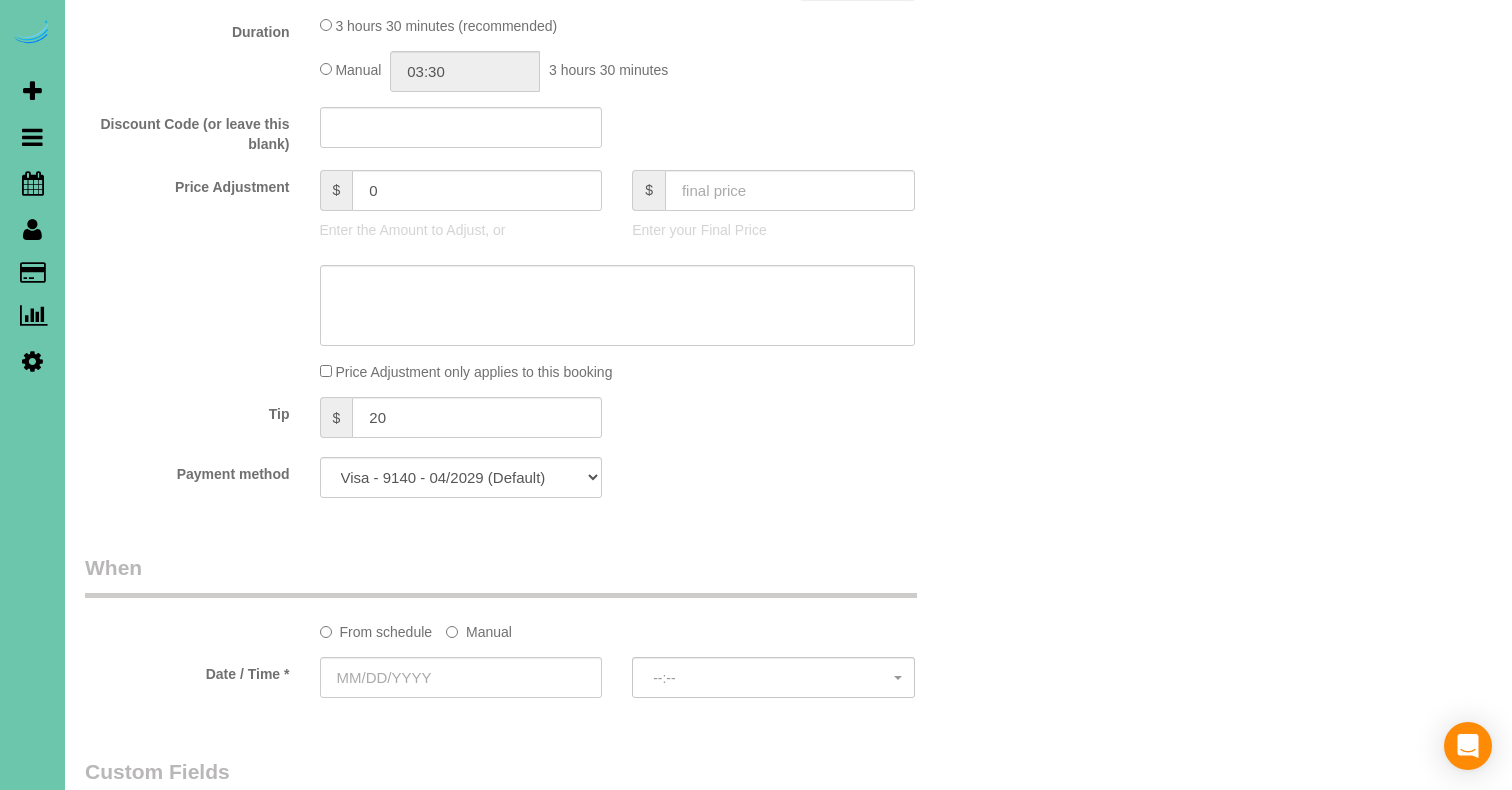 type on "1. credit
2. client home
3. 2.5 hr custom clean with two people for the full time
wishlist:
1. all 3 bathrooms
2. kitchen
3. general [PERSON_NAME]/vac/moping of rooms with hardwood floor - be sure to get the baseboards while doing so
4. basement" 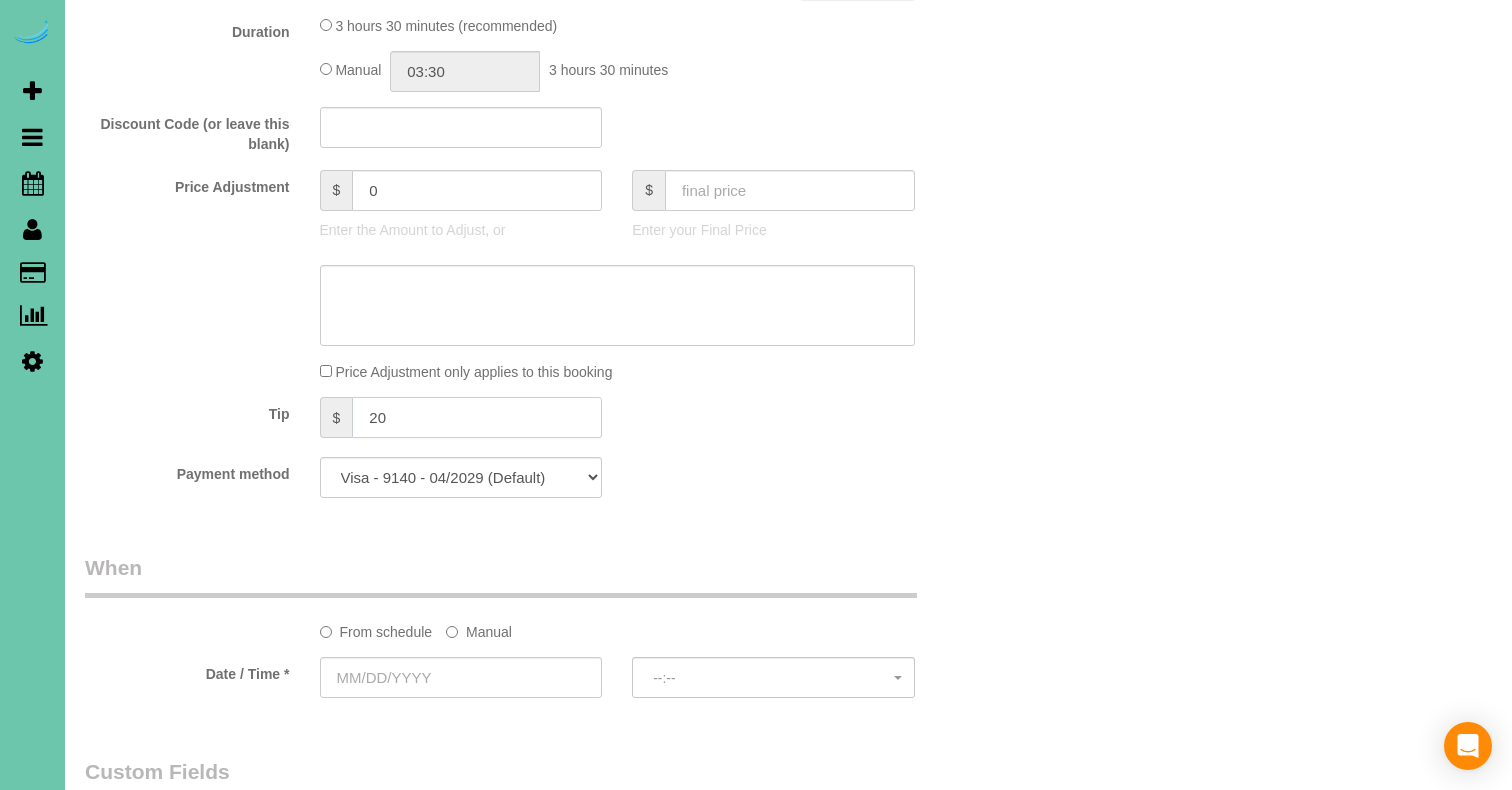drag, startPoint x: 420, startPoint y: 422, endPoint x: 350, endPoint y: 413, distance: 70.5762 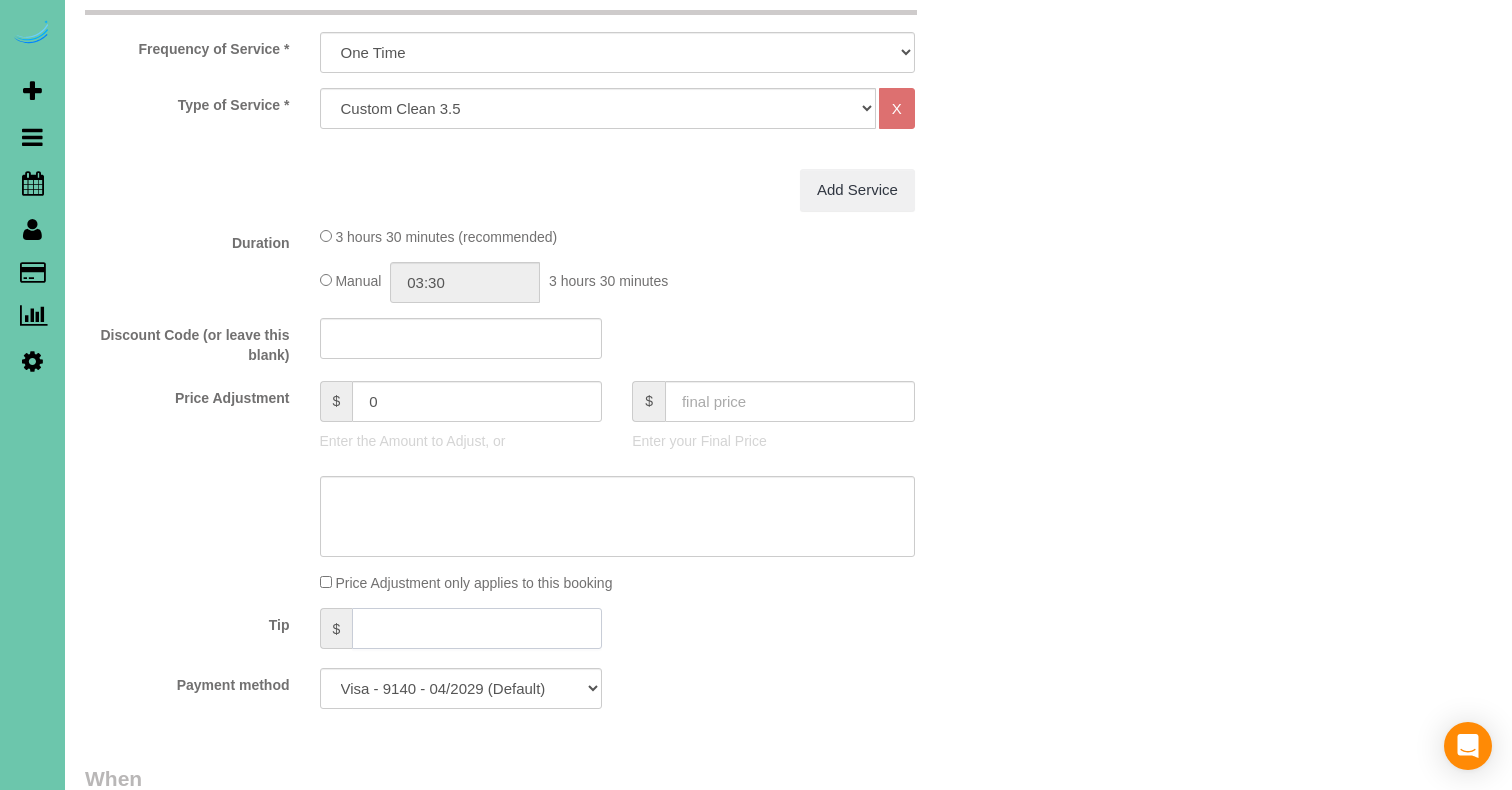 scroll, scrollTop: 696, scrollLeft: 0, axis: vertical 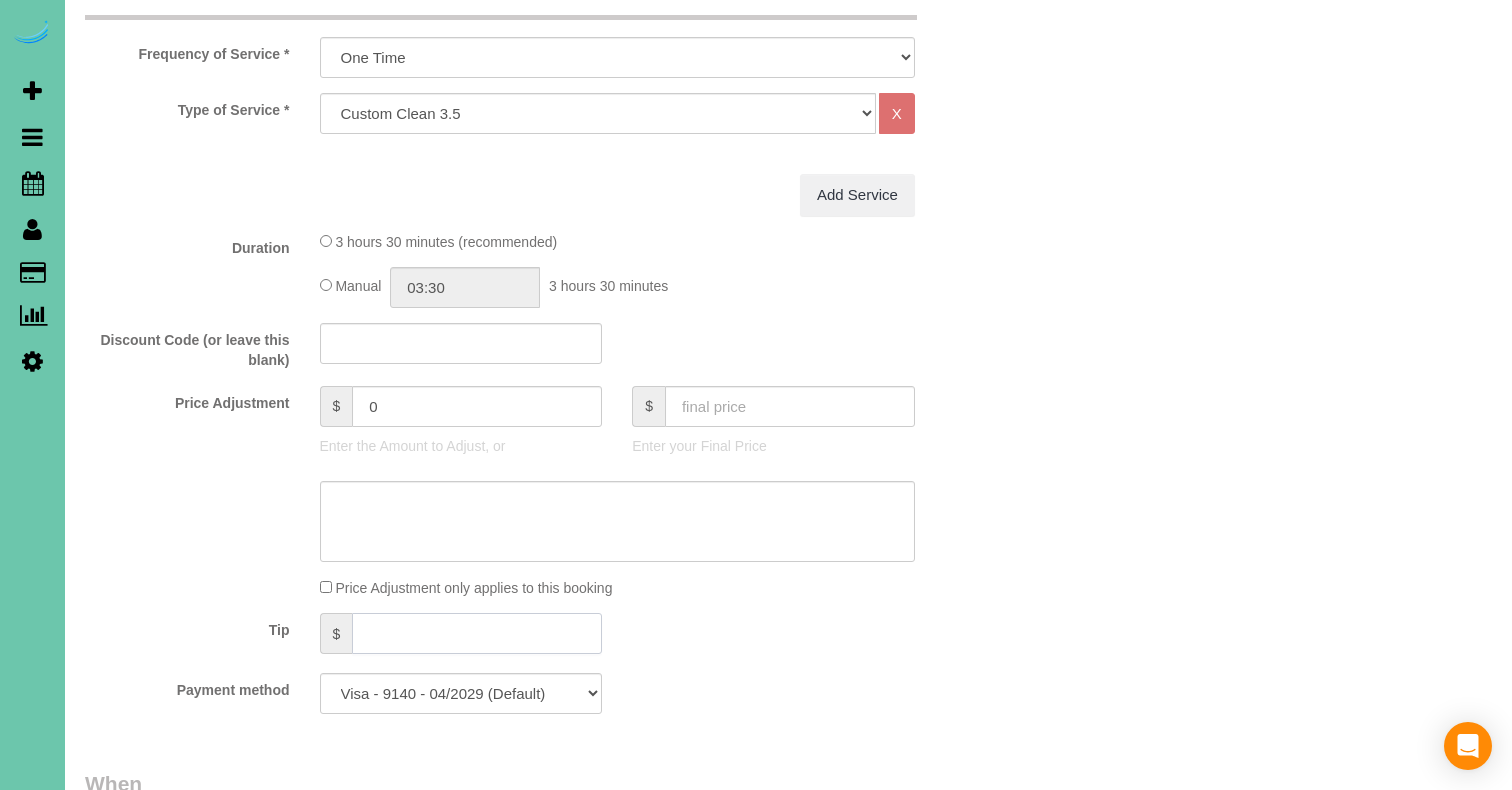 type 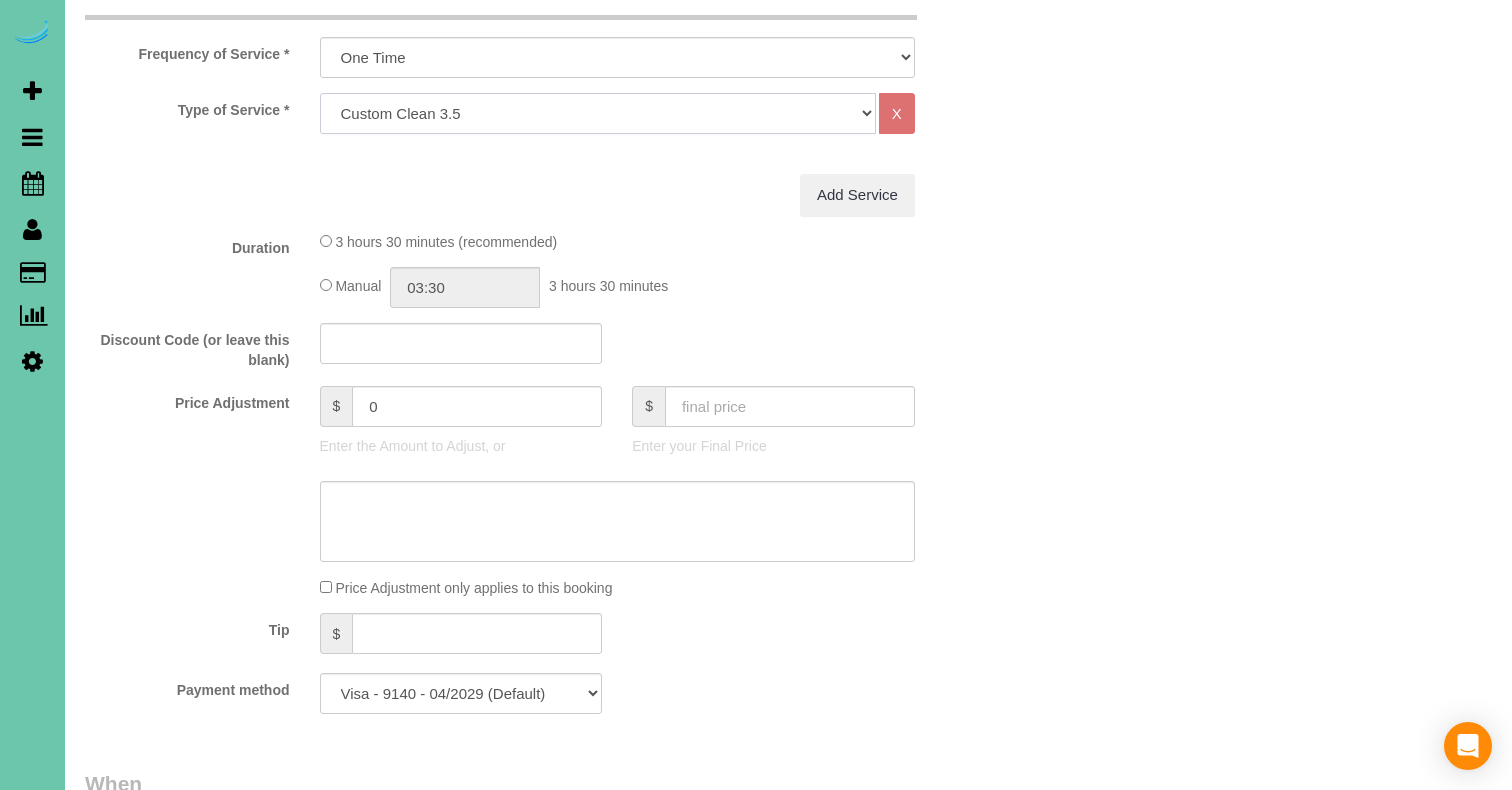 select on "27" 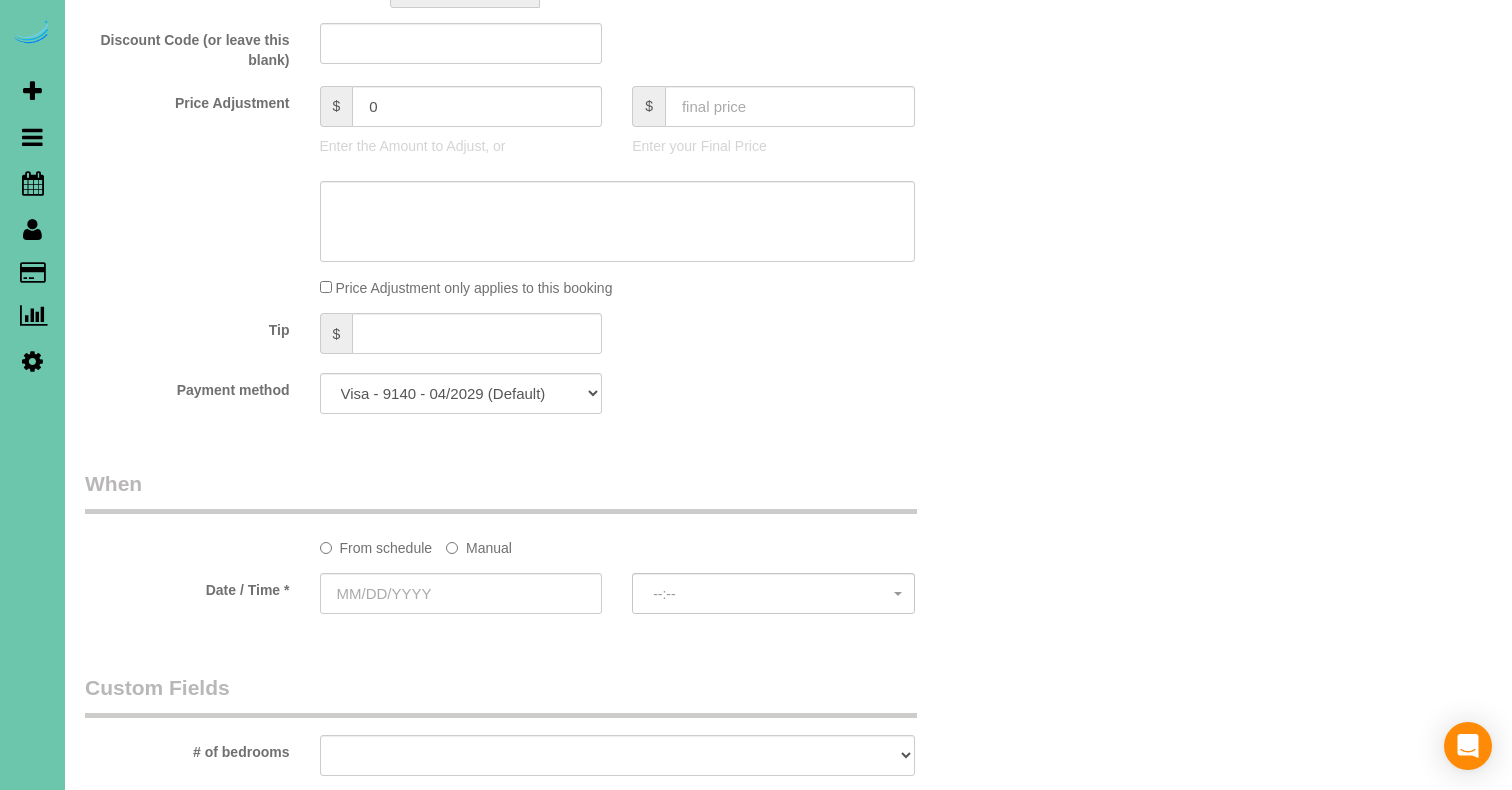 scroll, scrollTop: 1013, scrollLeft: 0, axis: vertical 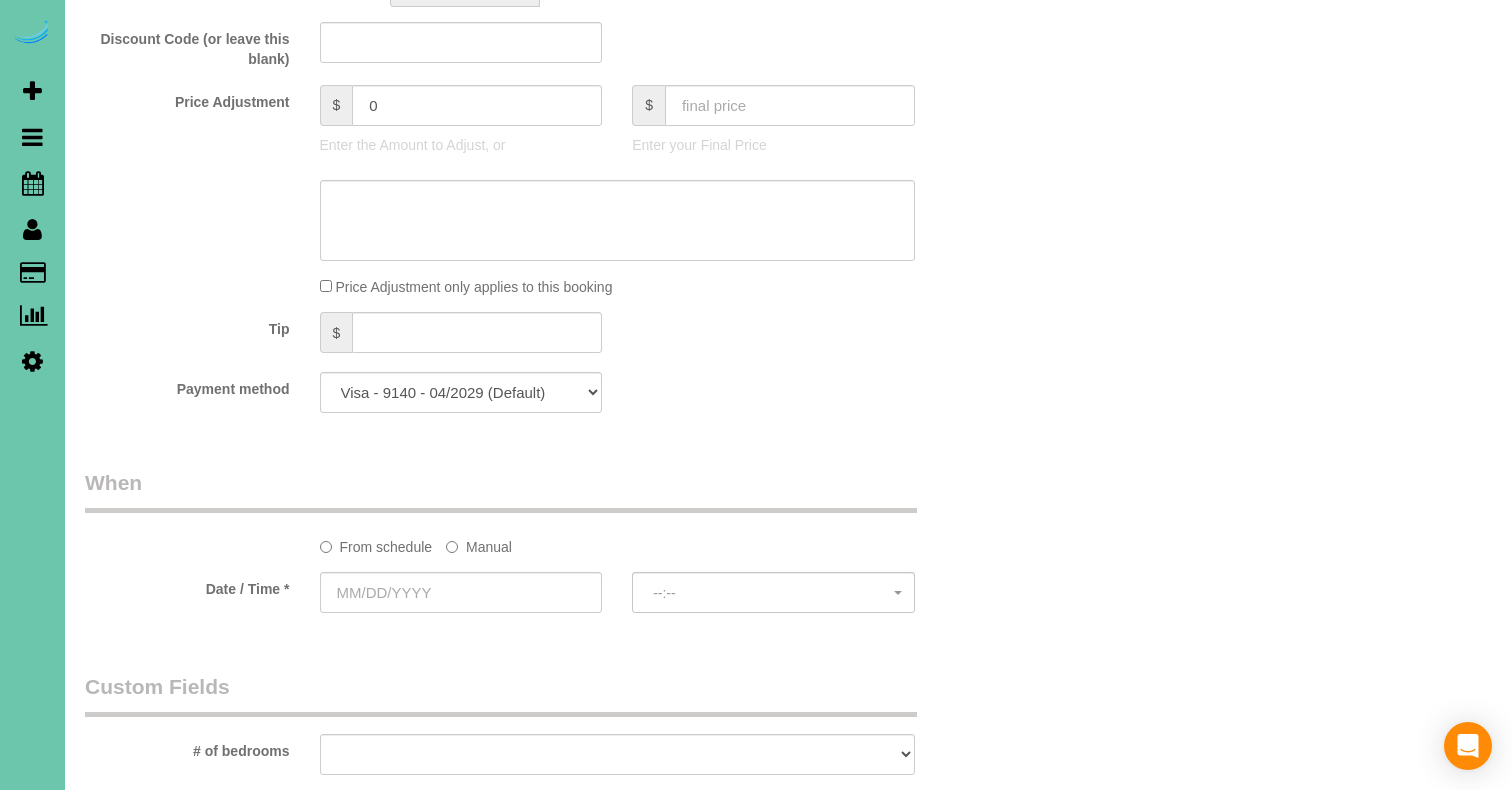 click on "Manual" 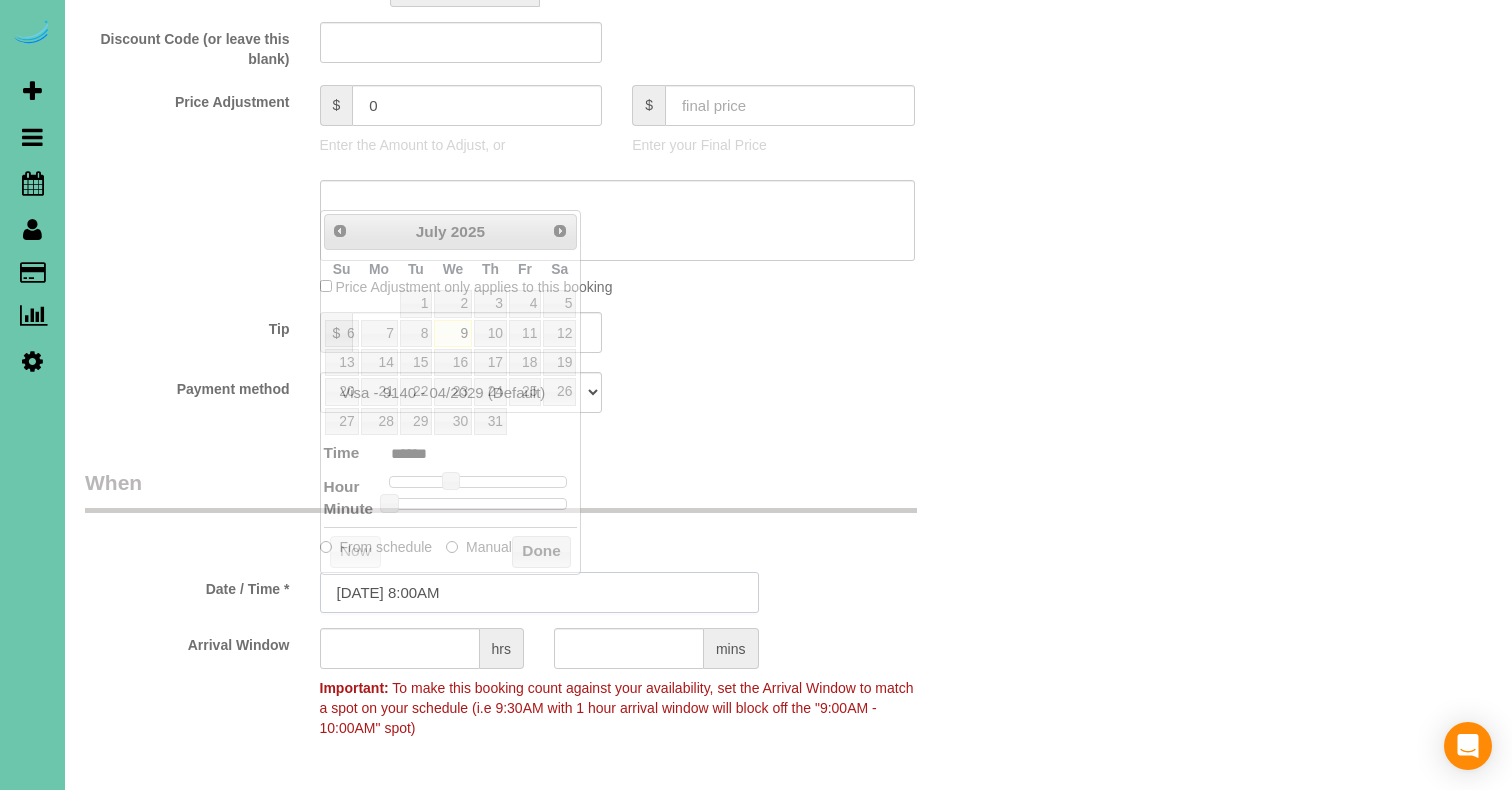click on "07/09/2025 8:00AM" at bounding box center (539, 592) 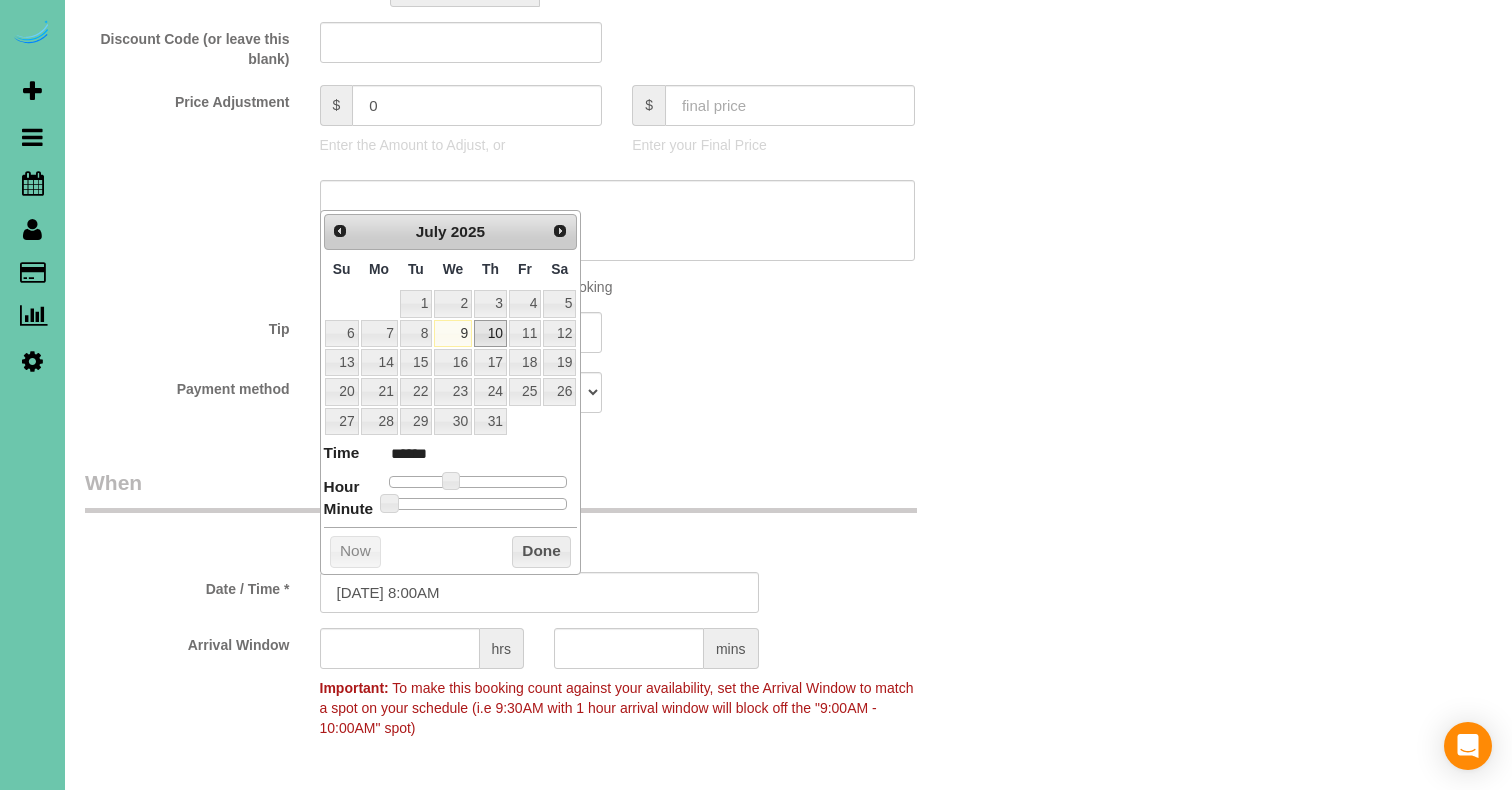 click on "10" at bounding box center (490, 333) 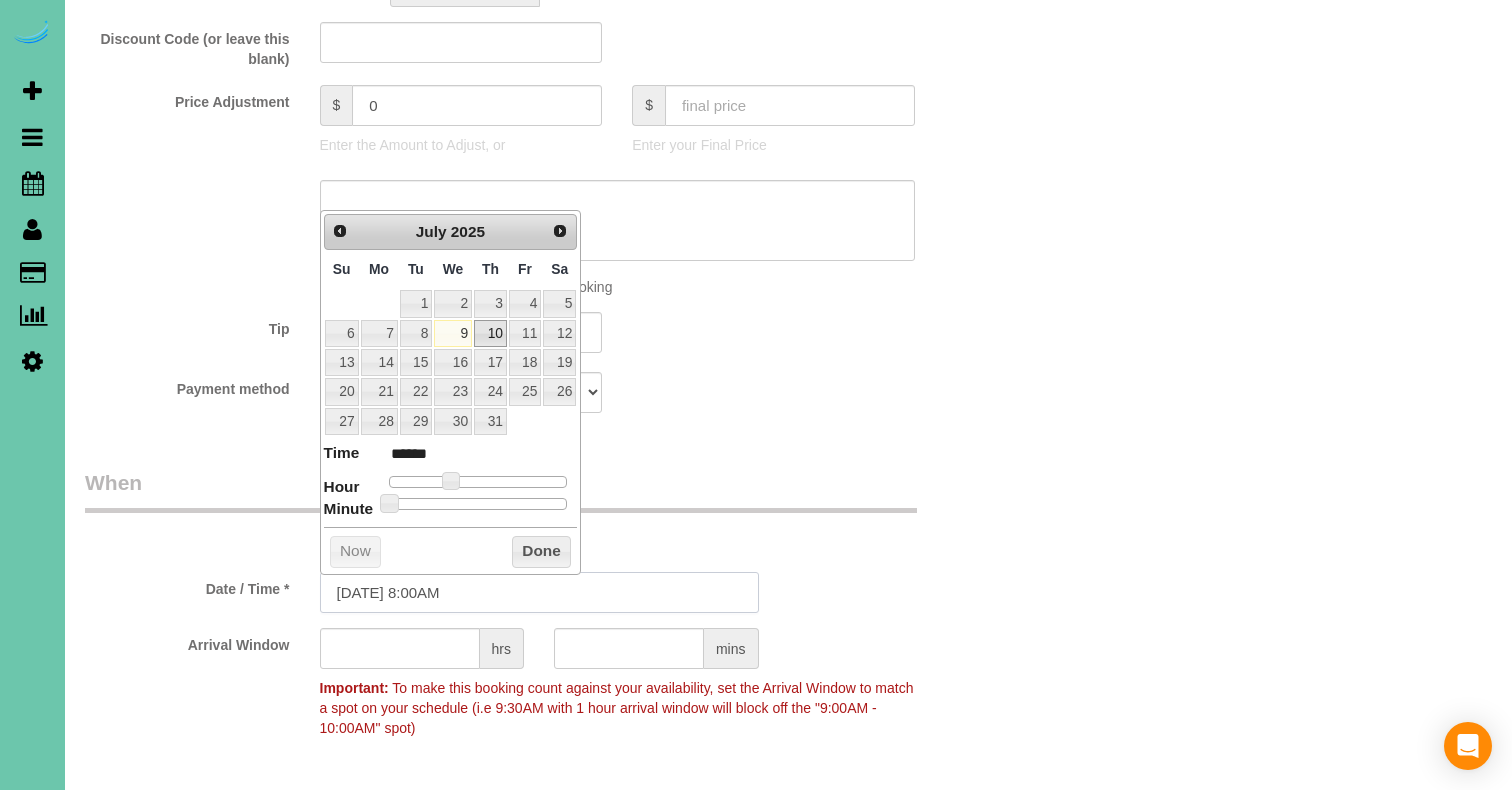 type on "07/10/2025 8:00AM" 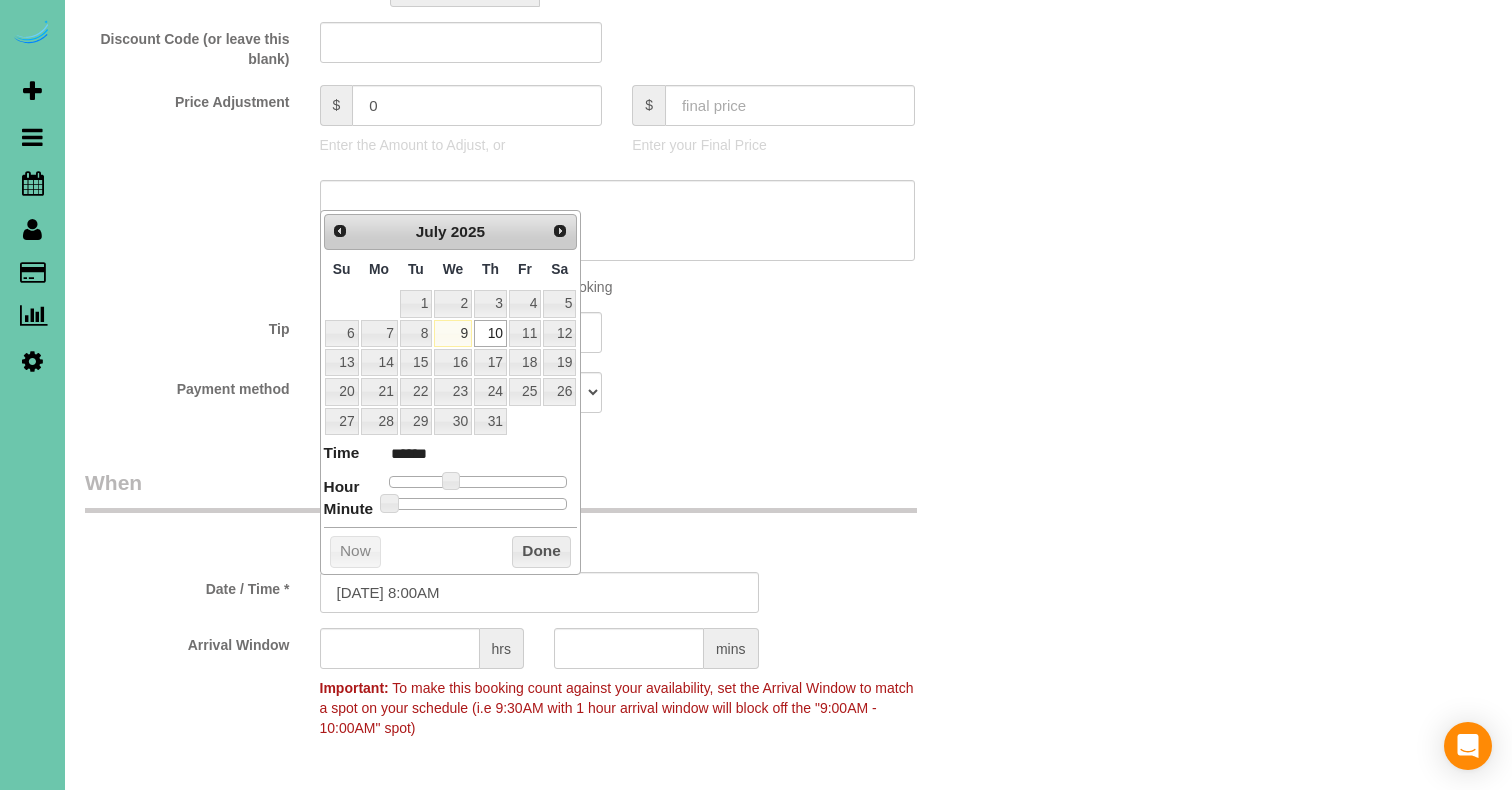 drag, startPoint x: 828, startPoint y: 446, endPoint x: 817, endPoint y: 445, distance: 11.045361 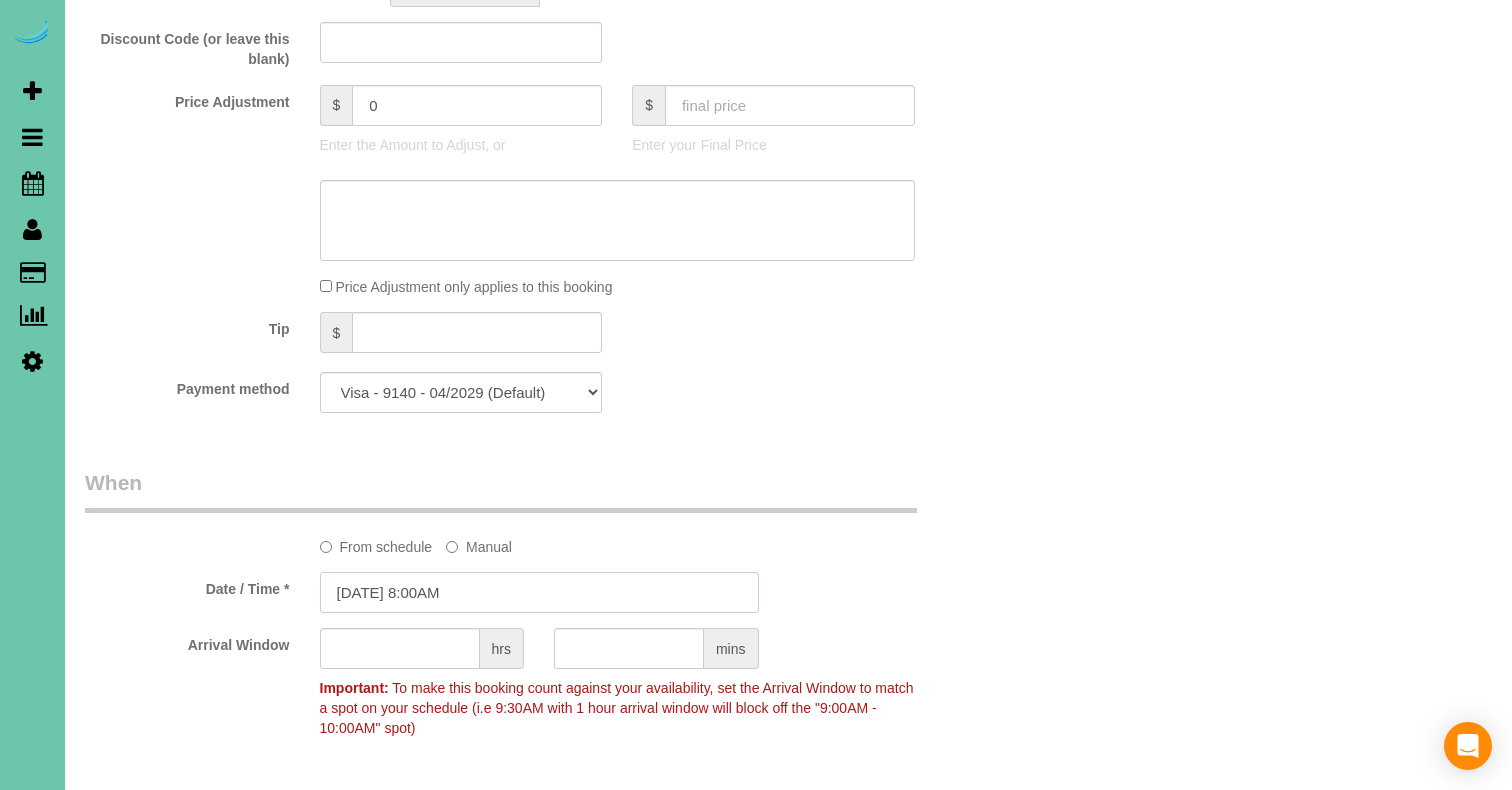 click on "07/10/2025 8:00AM" at bounding box center (539, 592) 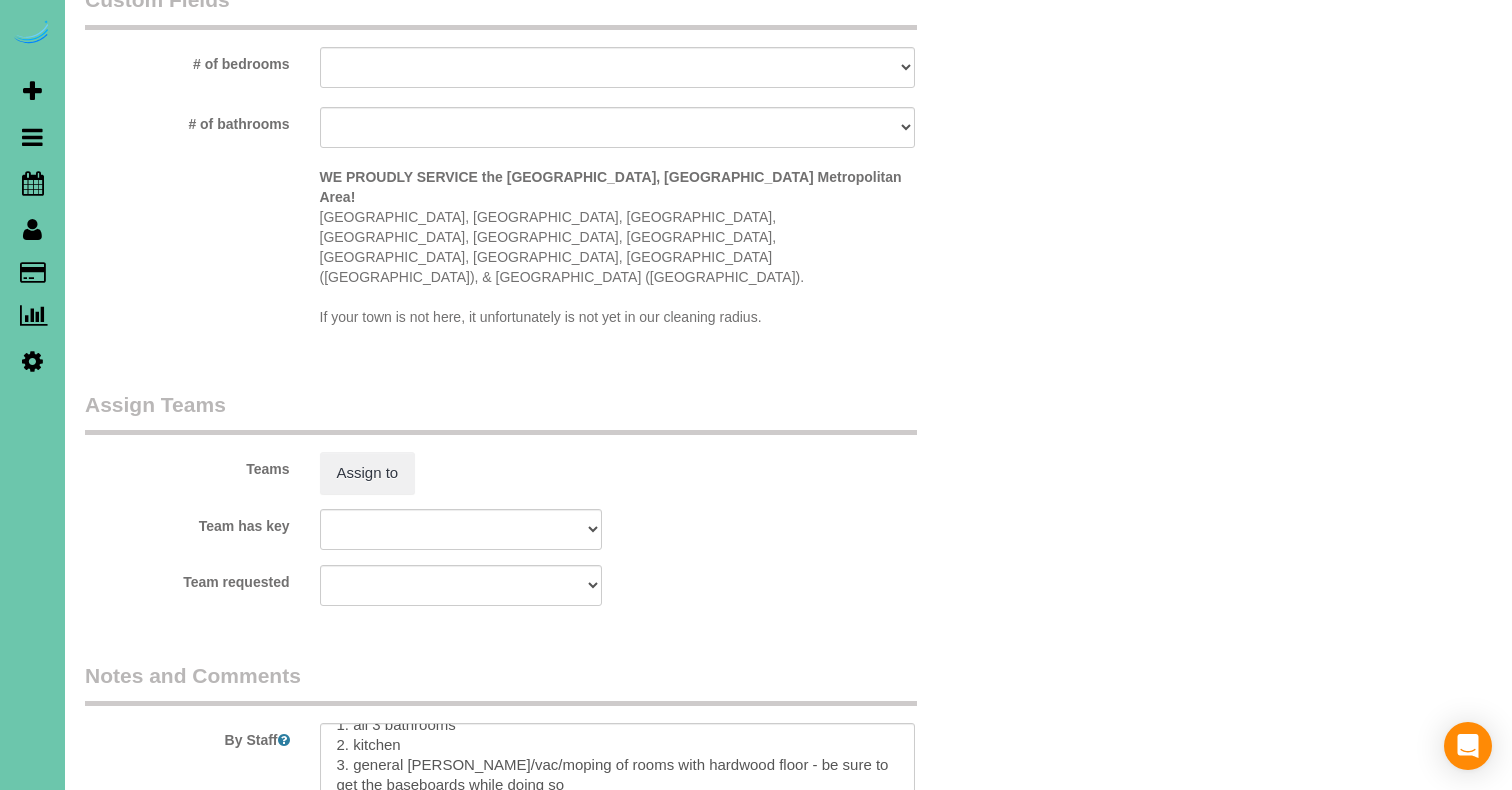 scroll, scrollTop: 2000, scrollLeft: 0, axis: vertical 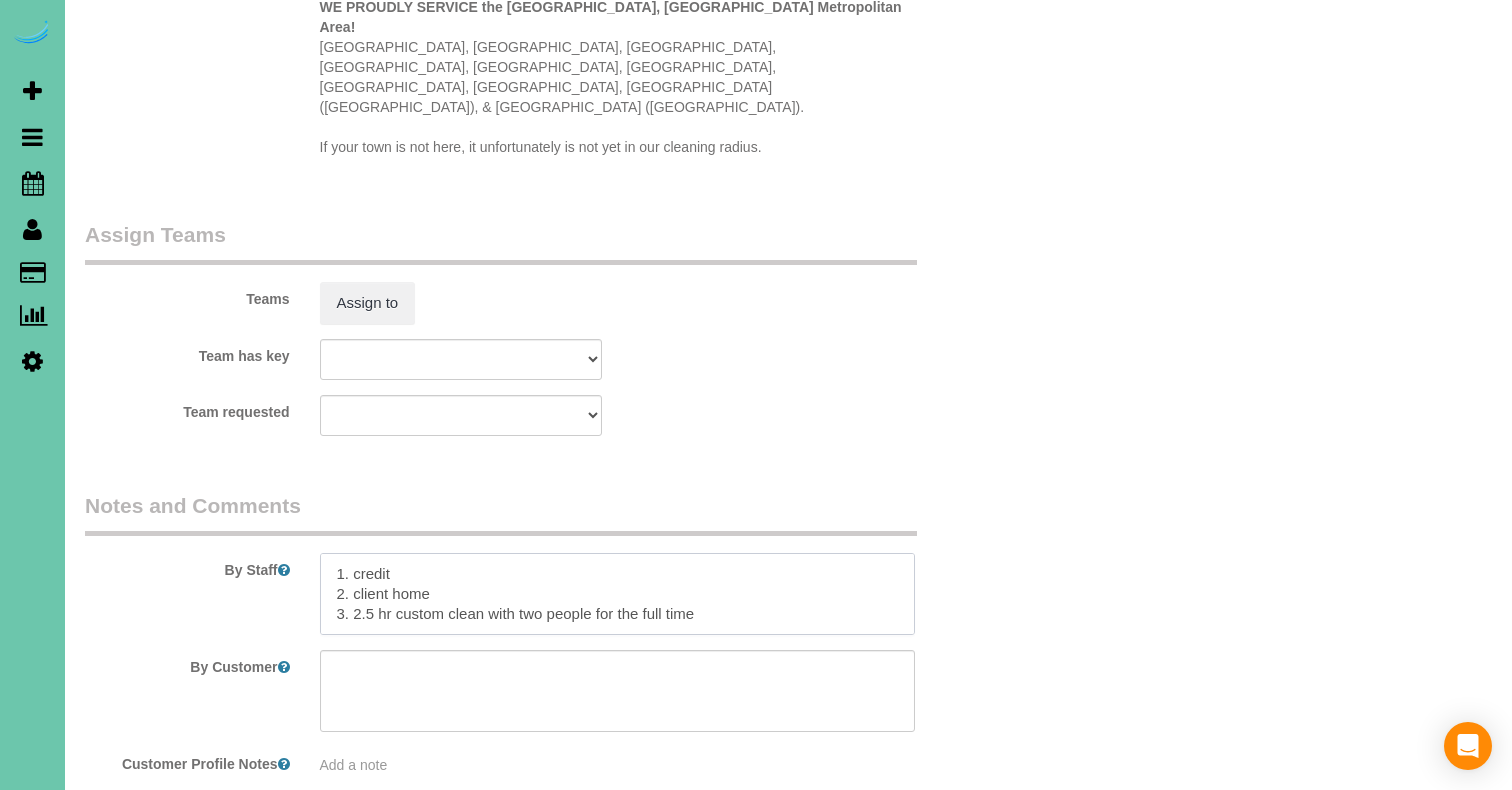 click at bounding box center [617, 594] 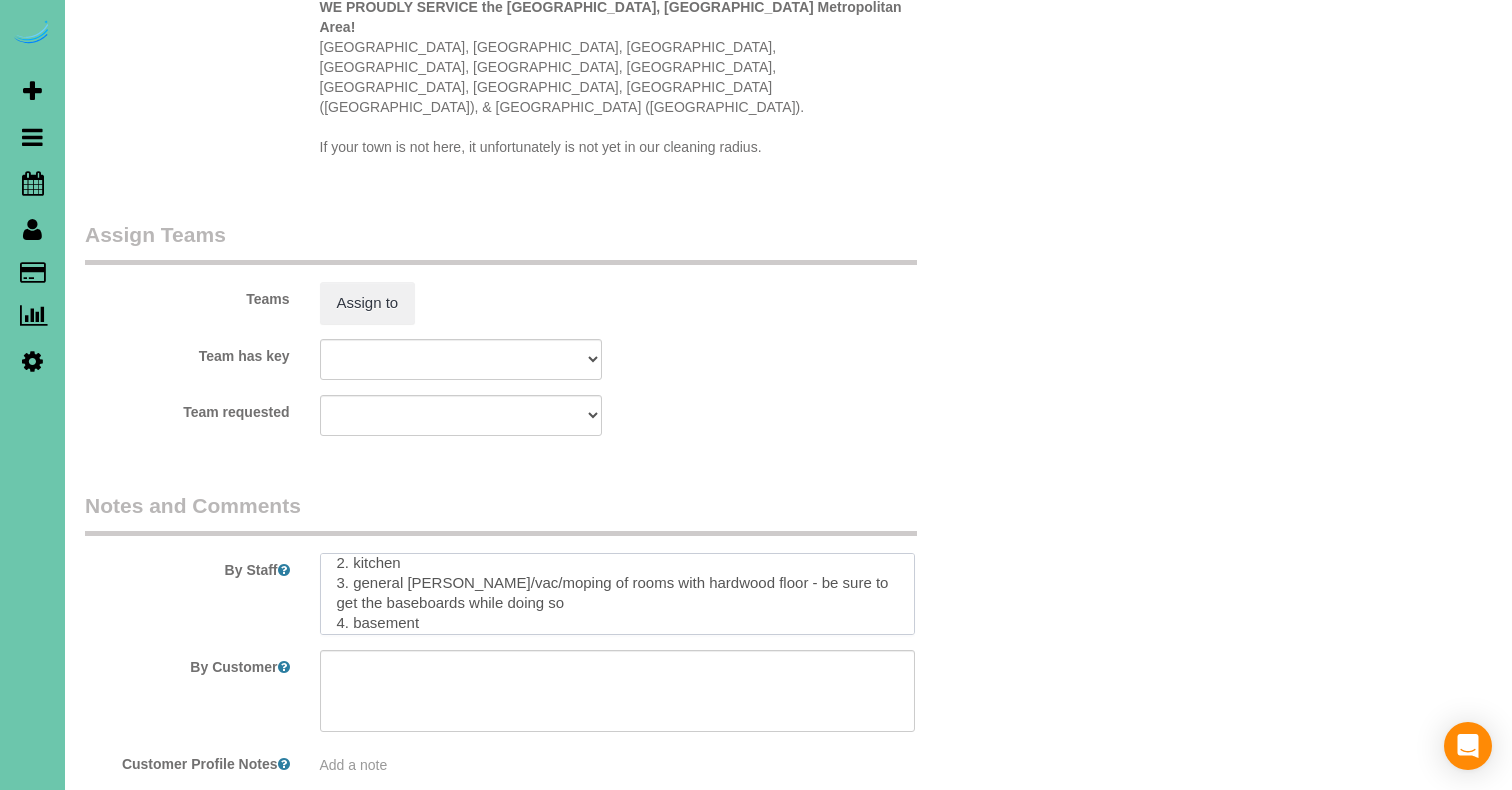 scroll, scrollTop: 130, scrollLeft: 0, axis: vertical 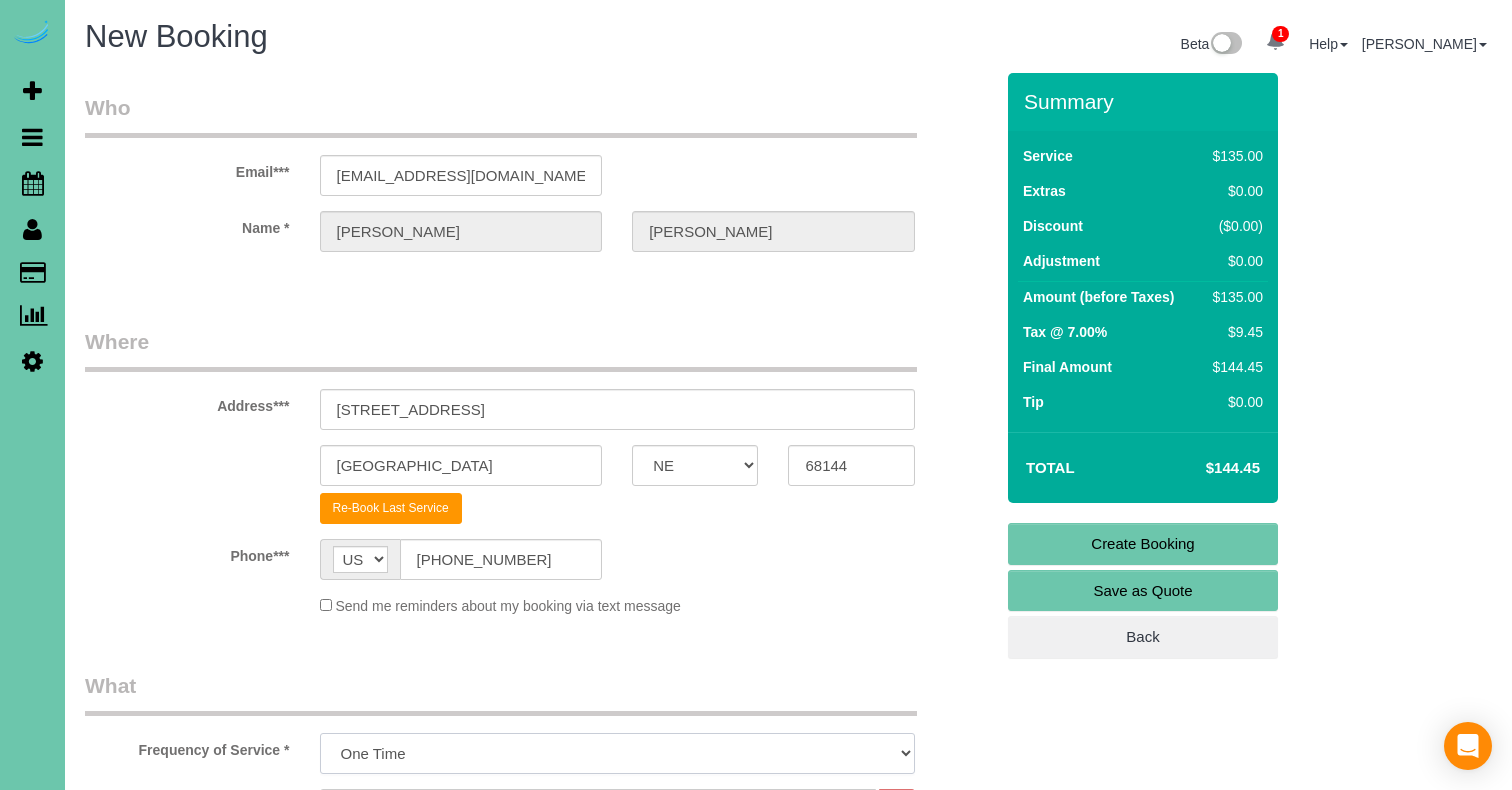 select on "object:1638" 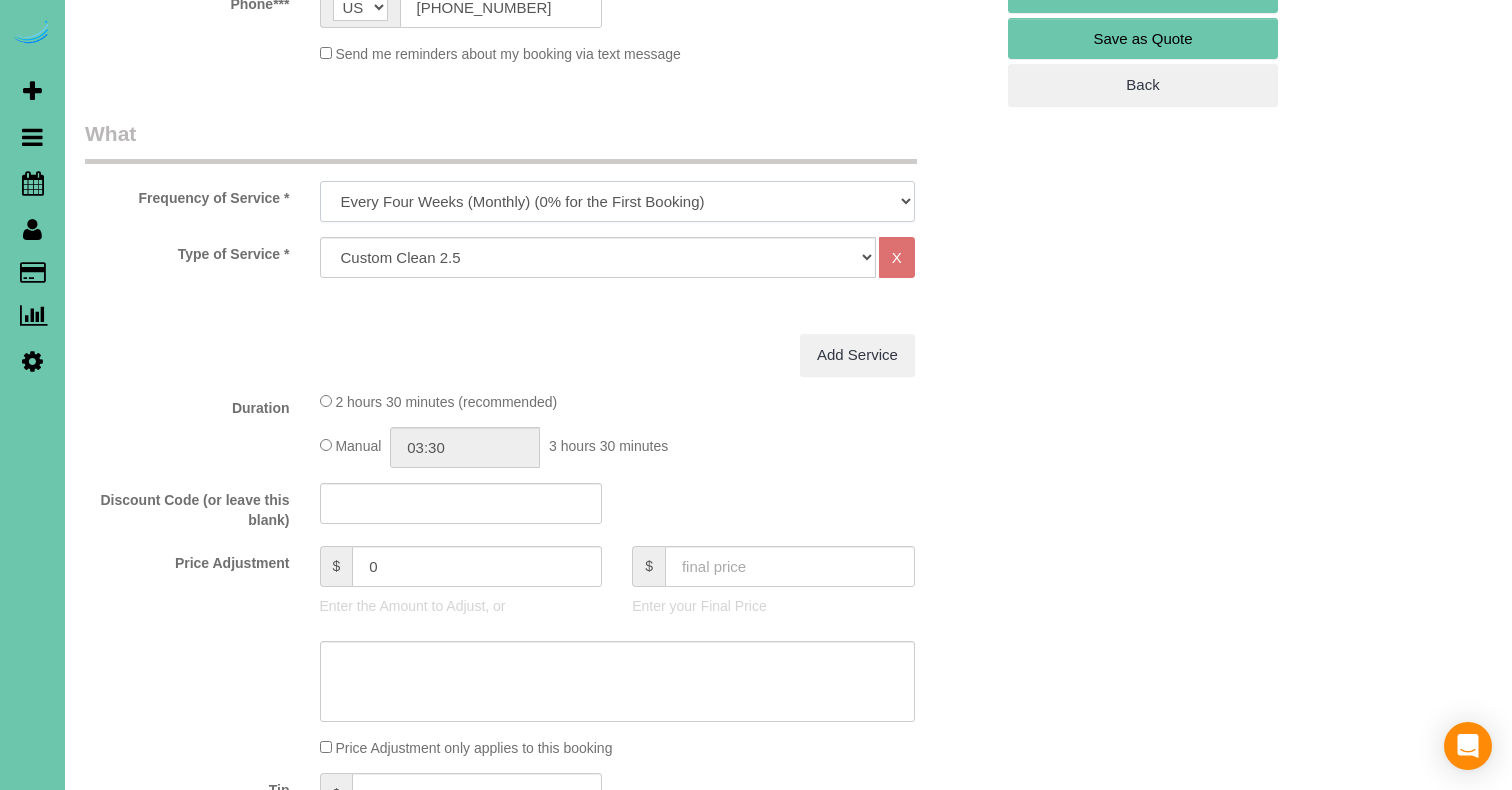 scroll, scrollTop: 553, scrollLeft: 0, axis: vertical 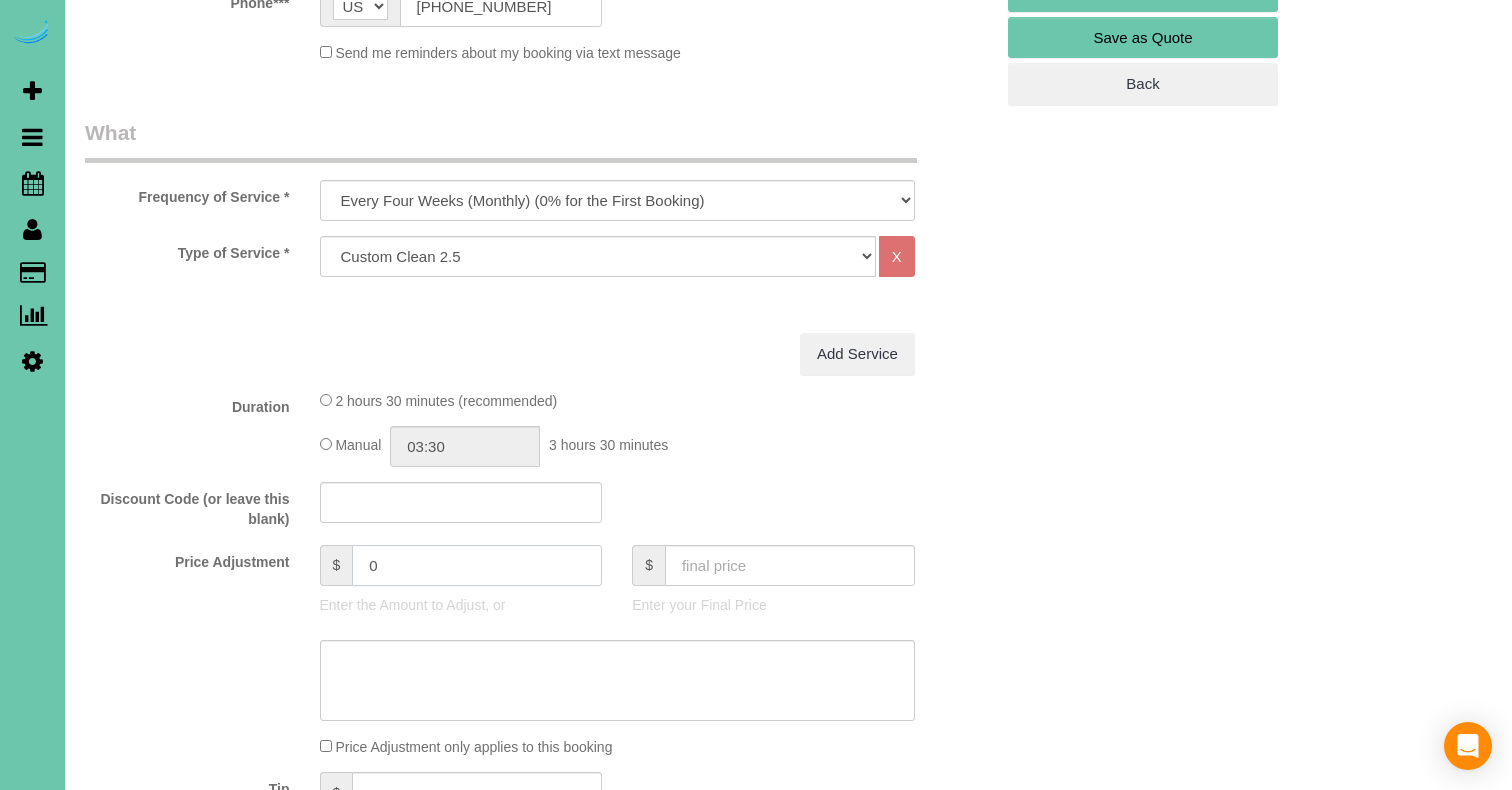 drag, startPoint x: 397, startPoint y: 568, endPoint x: 243, endPoint y: 537, distance: 157.08914 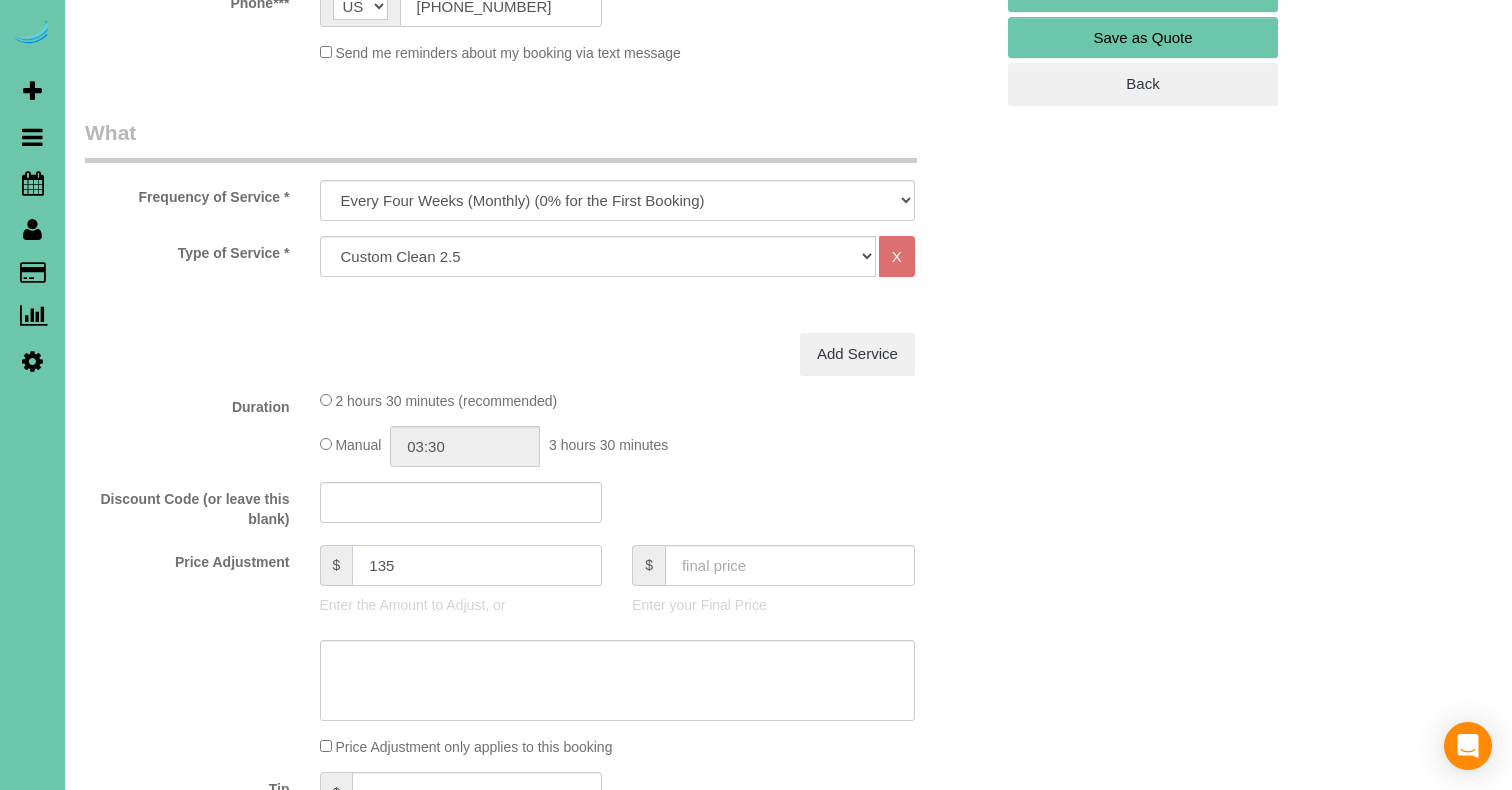type on "135" 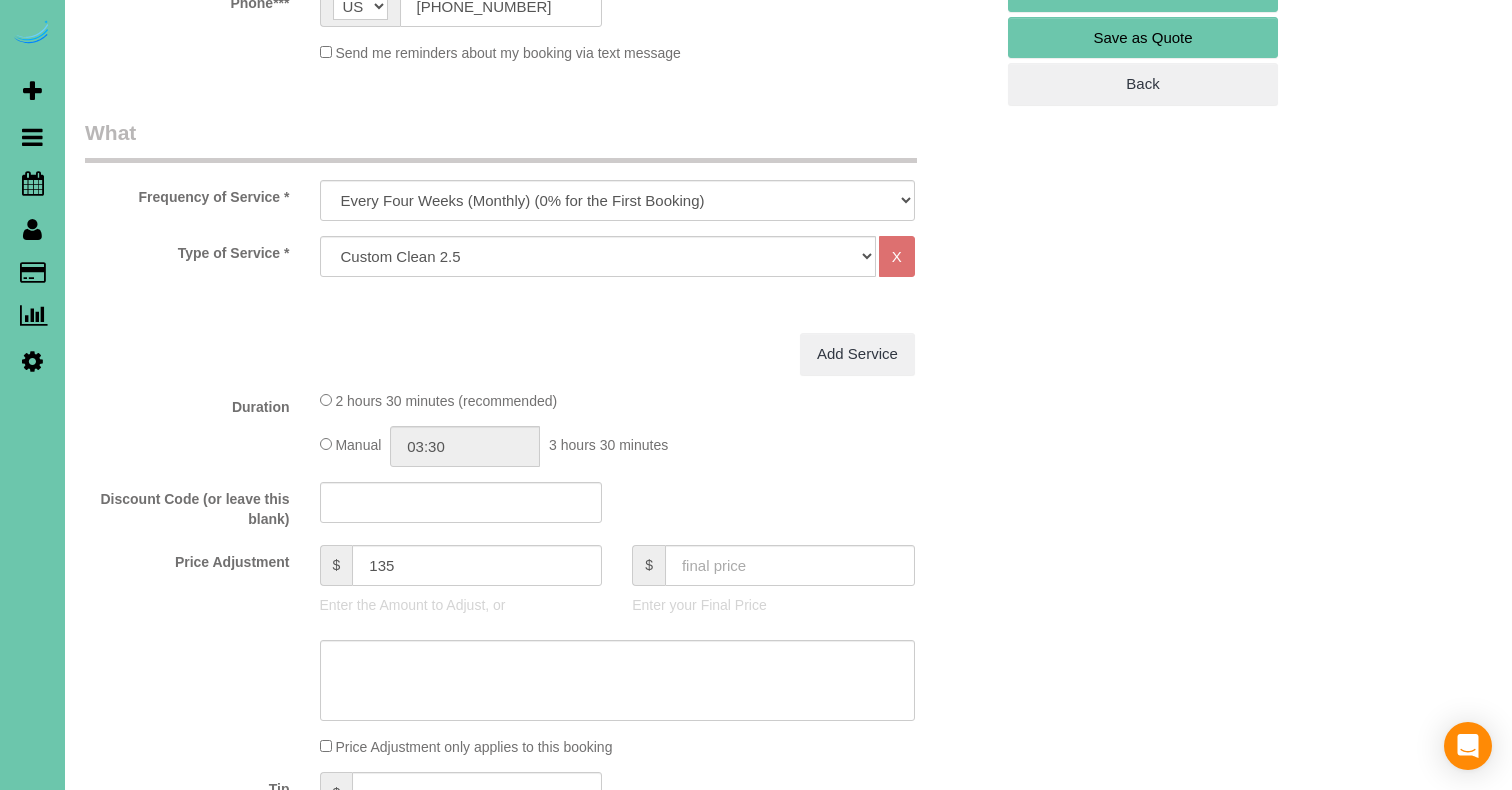 click on "Who
Email***
cfink1012@gmail.com
Name *
katie
Fink
Where
Address***
11714 Cryer Ave
Omaha
AK
AL
AR
AZ
CA
CO
CT
DC
DE
FL
GA
HI
IA
ID
IL
IN
KS
KY
LA
MA
MD
ME
MI
MN
MO
MS
MT
NC
ND
NE
NH" at bounding box center [788, 898] 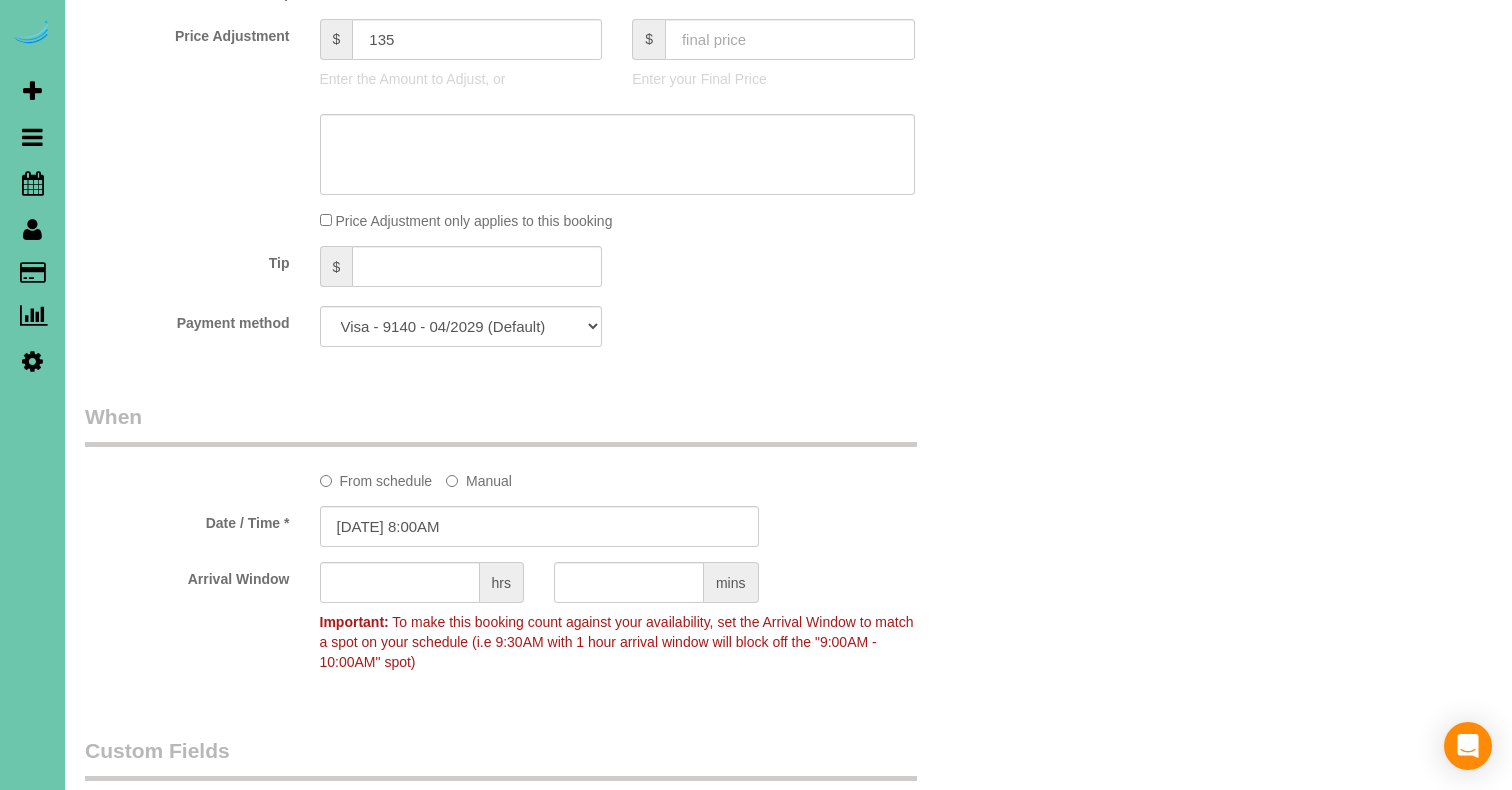 scroll, scrollTop: 1162, scrollLeft: 0, axis: vertical 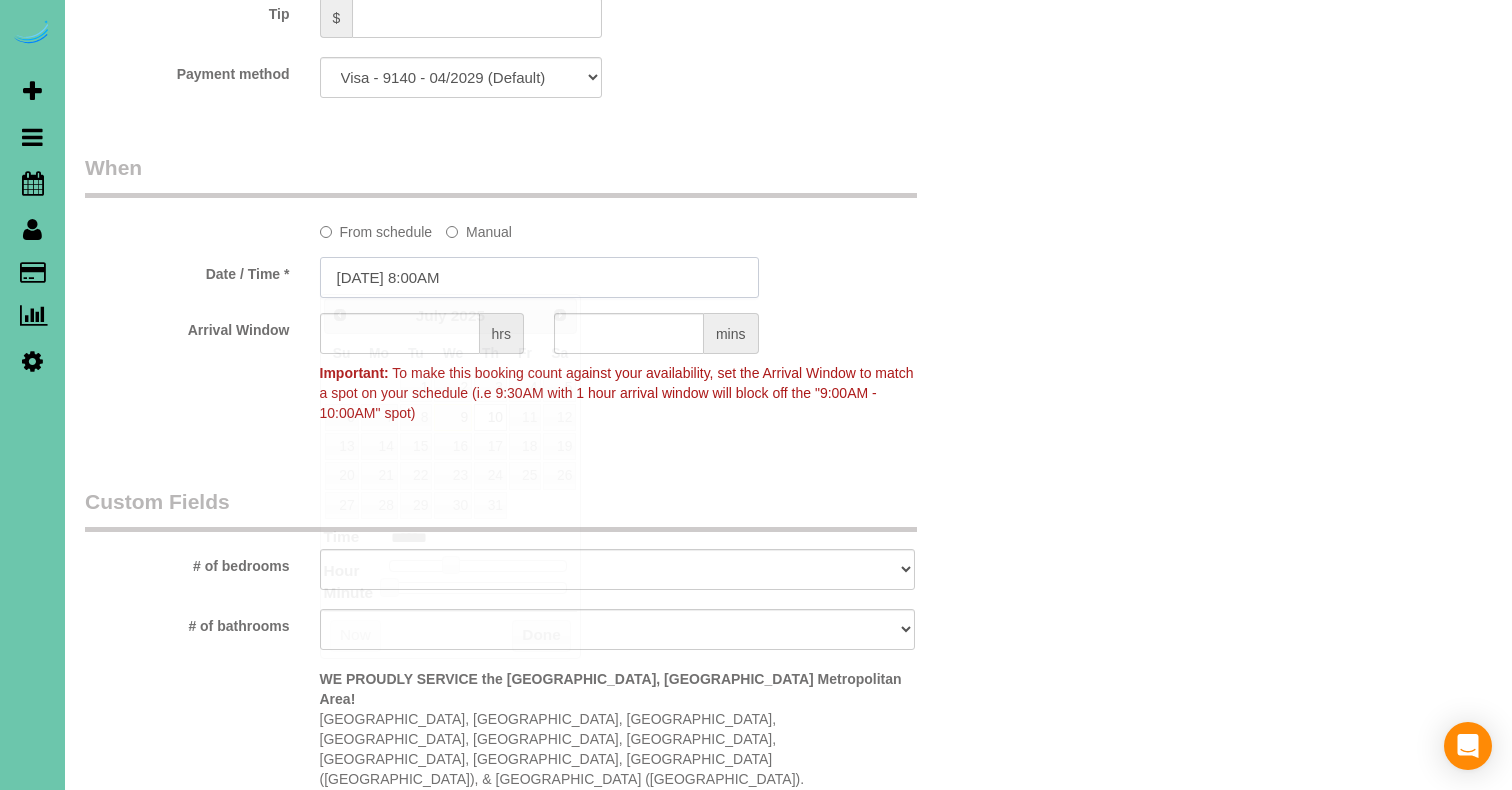 click on "07/10/2025 8:00AM" at bounding box center (539, 277) 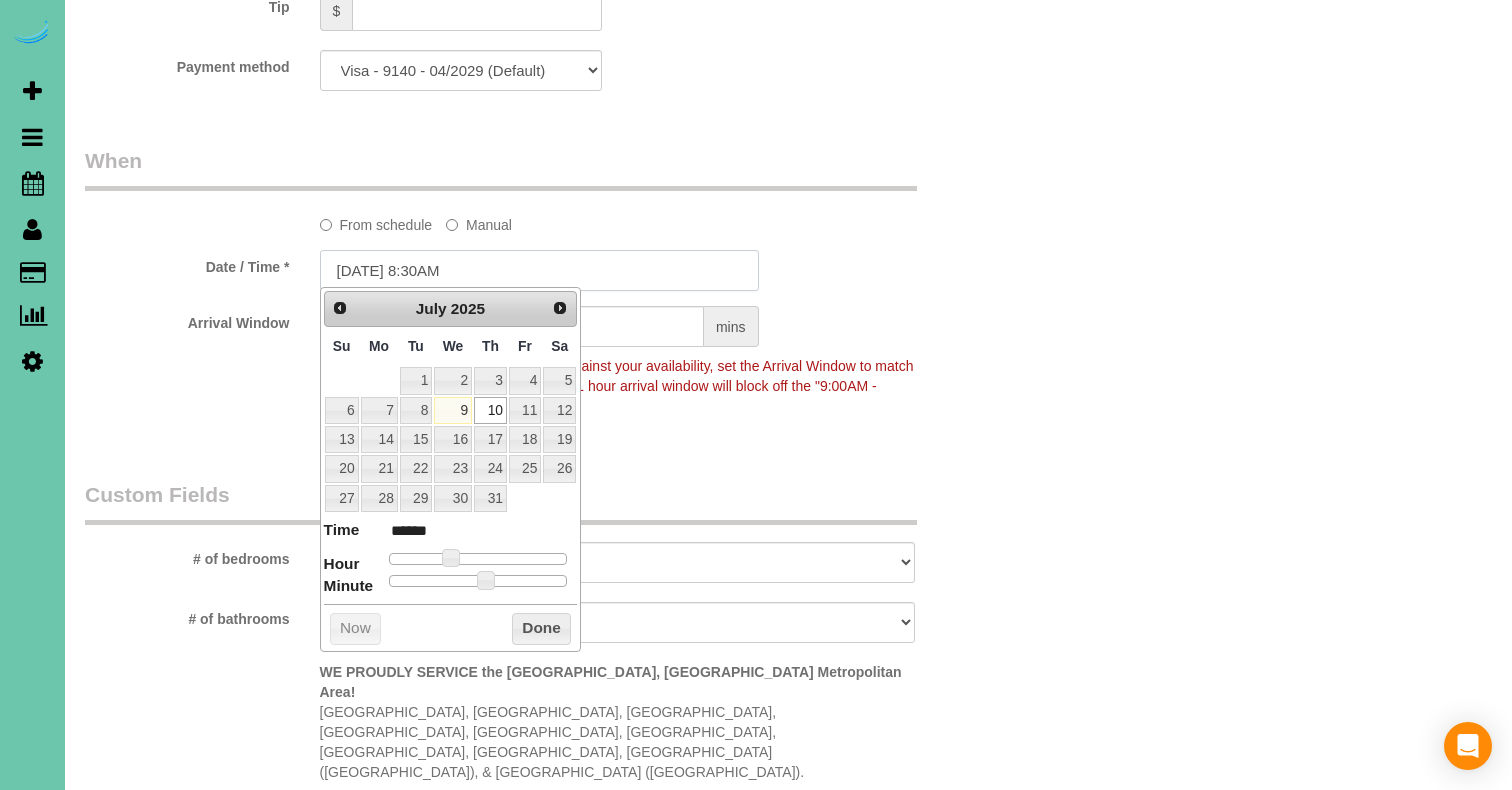 type on "07/10/2025 8:30AM" 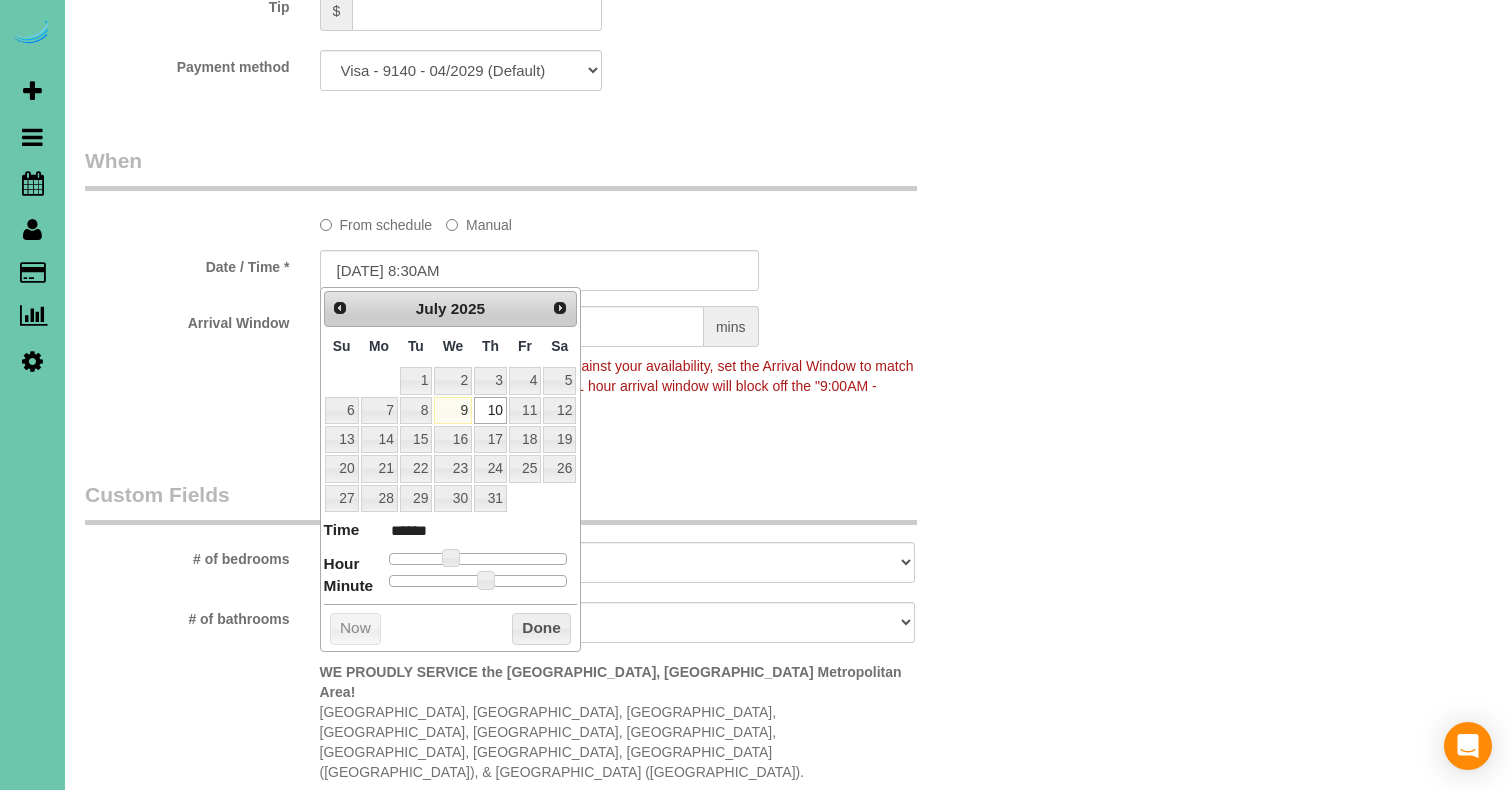 click on "Arrival Window
hrs
mins
Important:
To make this booking count against your availability, set the Arrival
Window to match a spot on your schedule (i.e 9:30AM with 1 hour arrival
window will block off the "9:00AM - 10:00AM" spot)" 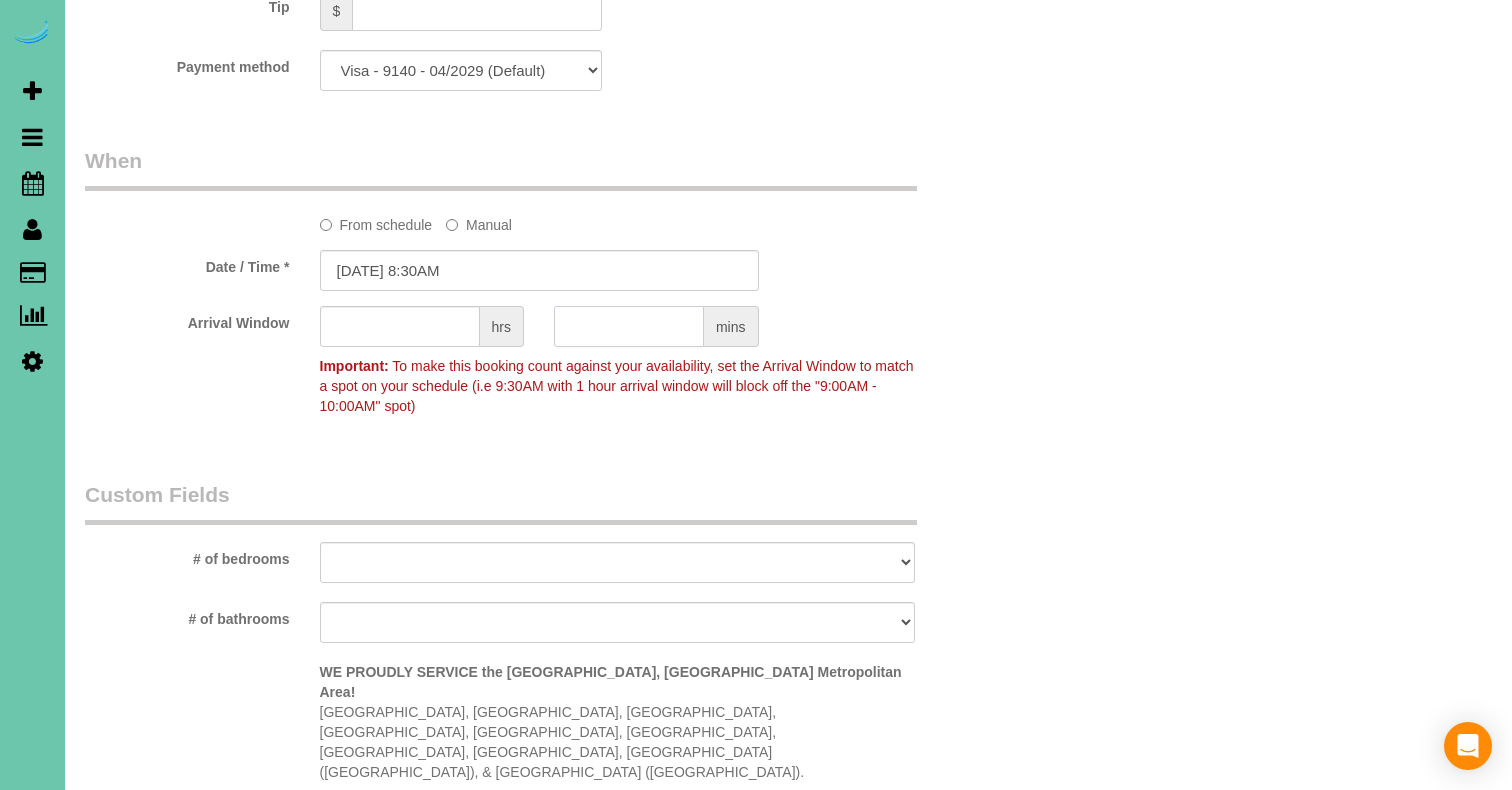click 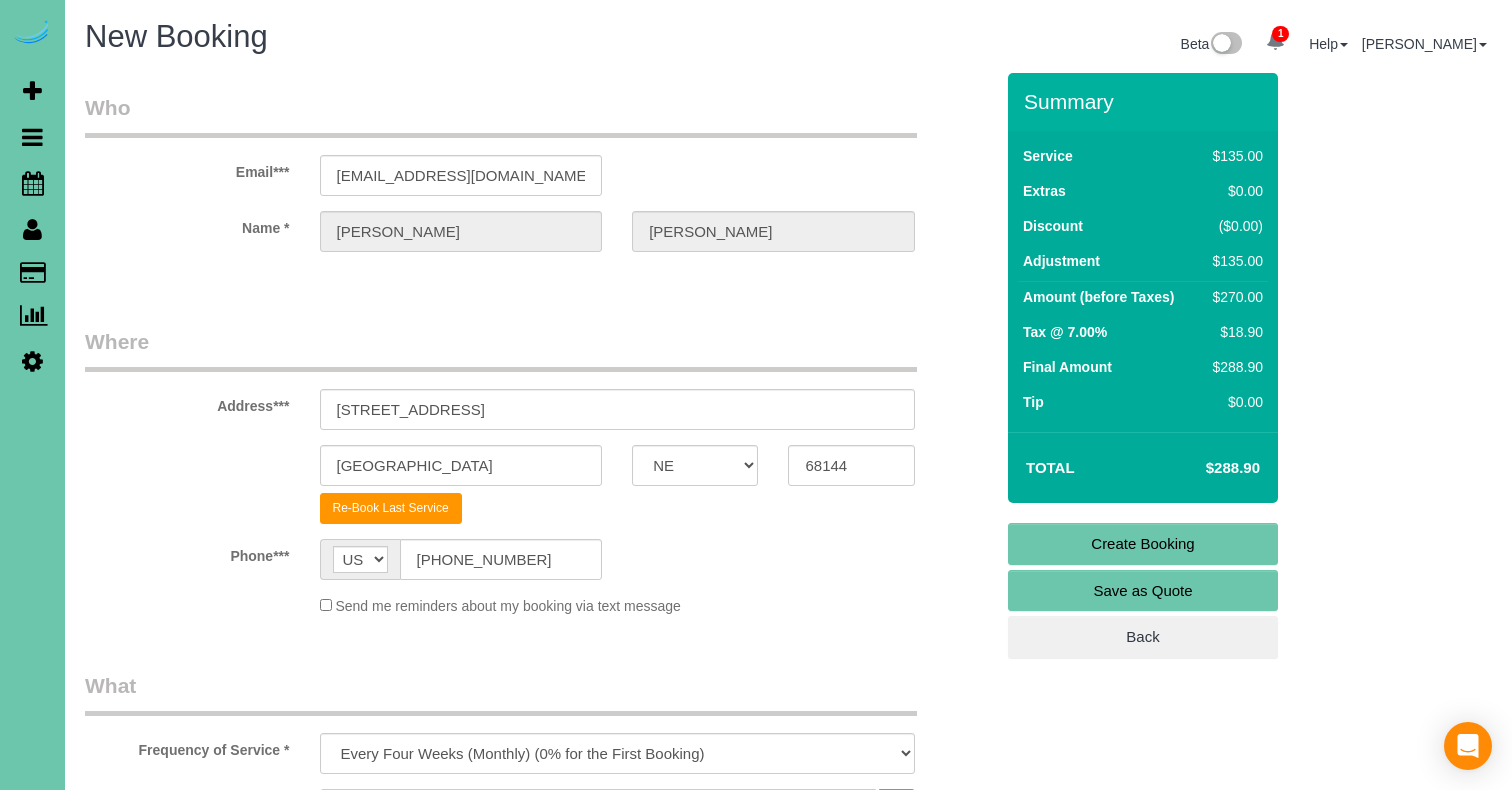 scroll, scrollTop: 0, scrollLeft: 0, axis: both 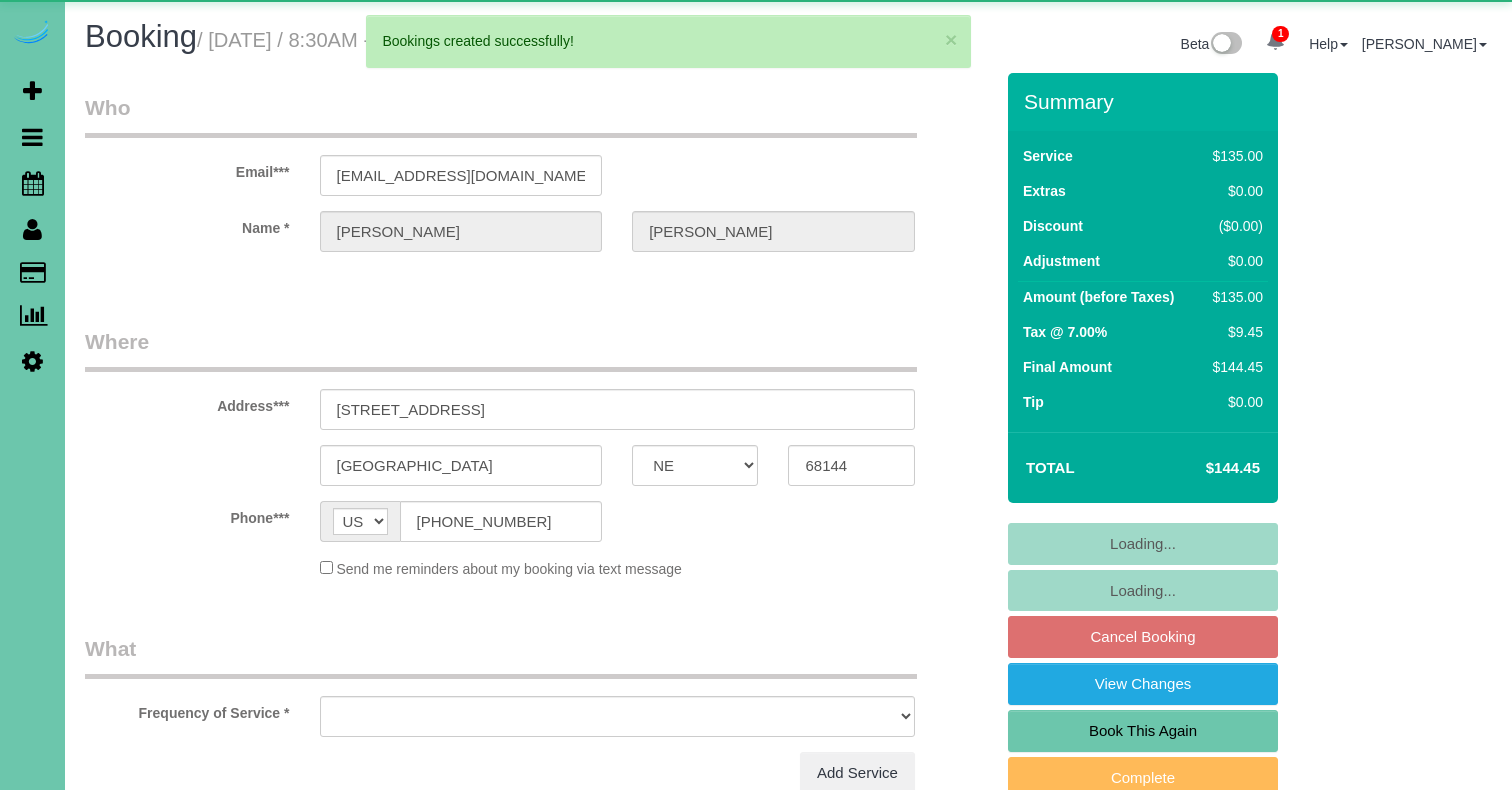 select on "NE" 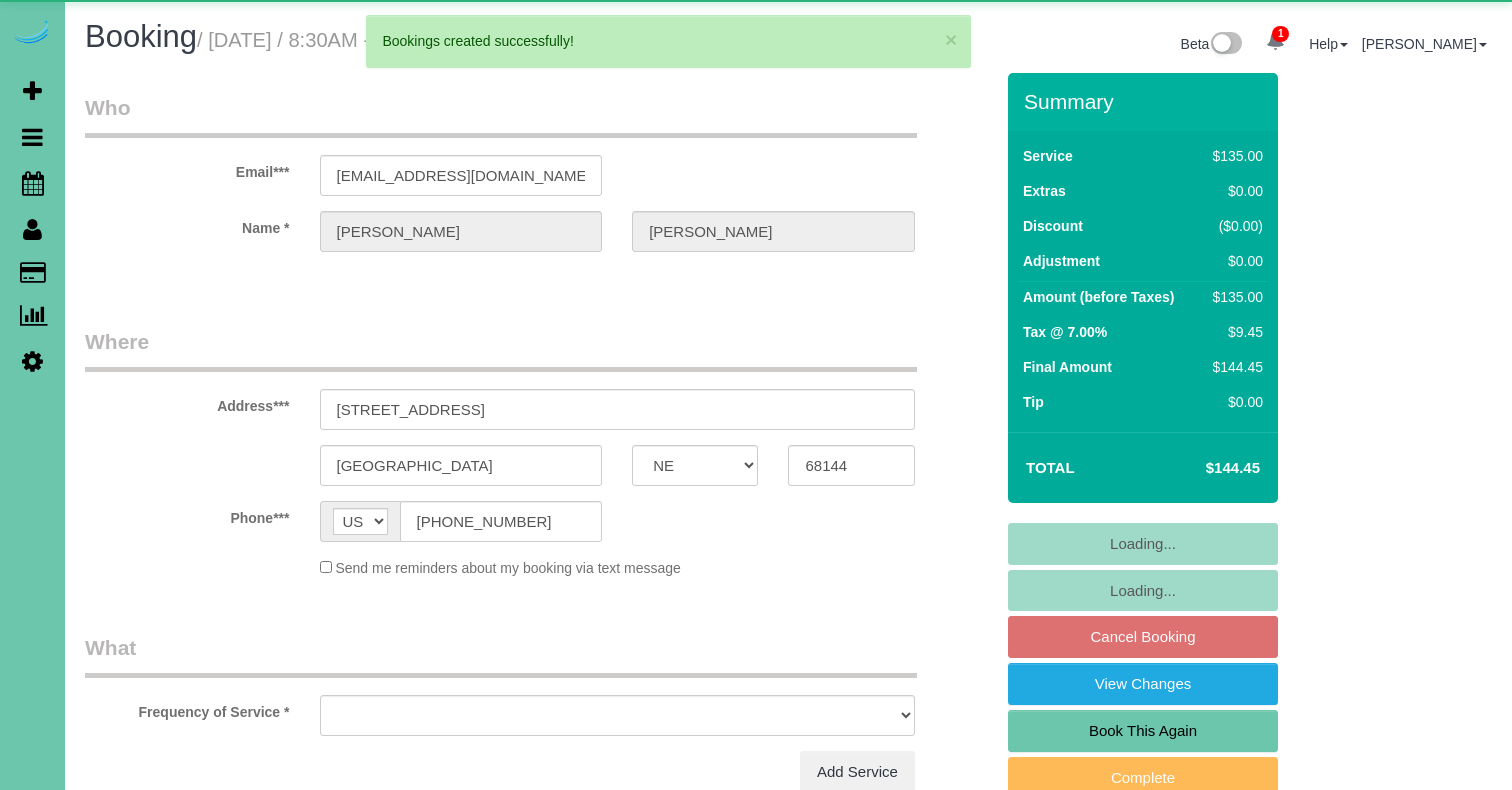 scroll, scrollTop: 0, scrollLeft: 0, axis: both 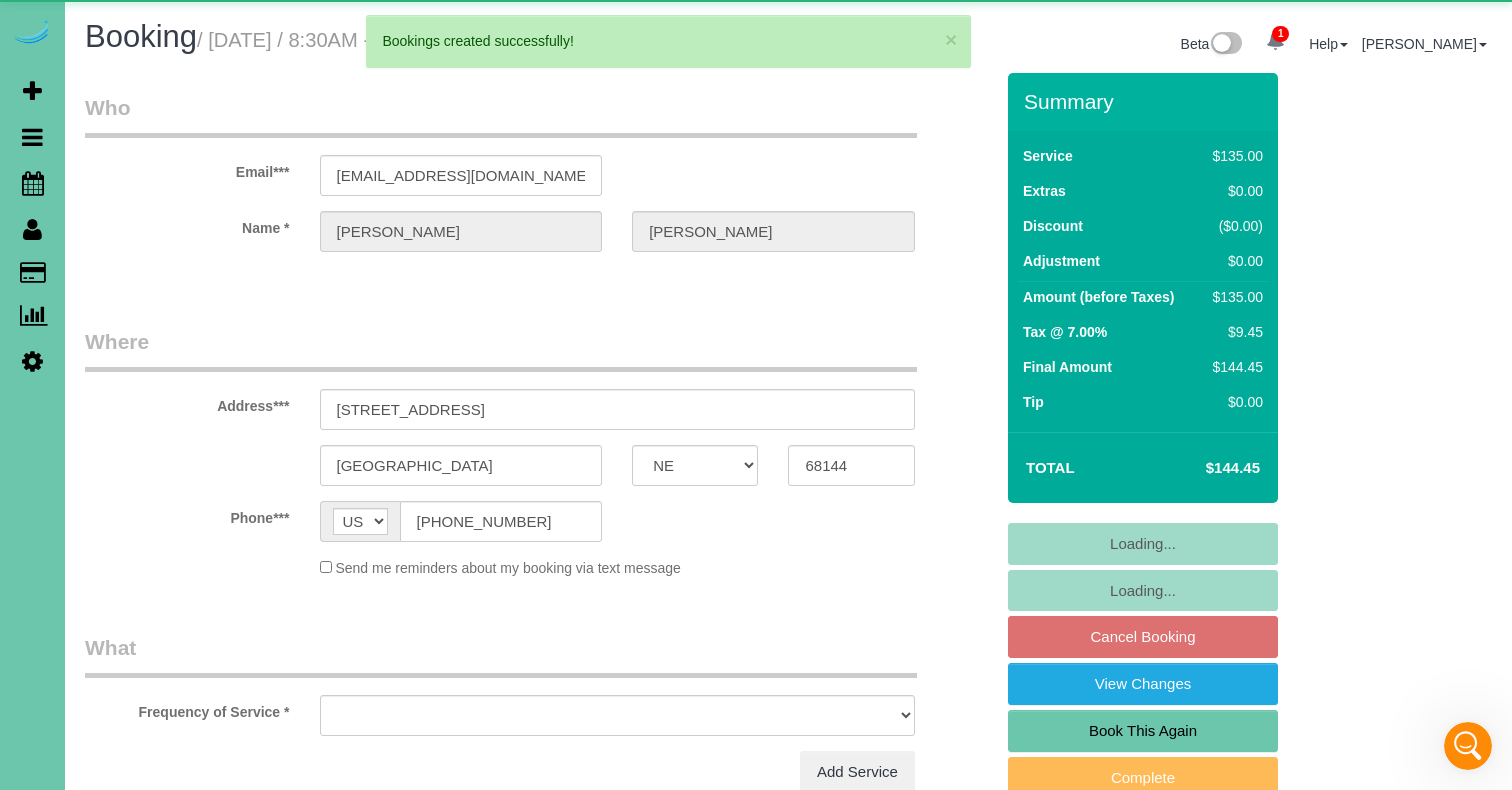 select on "object:74776" 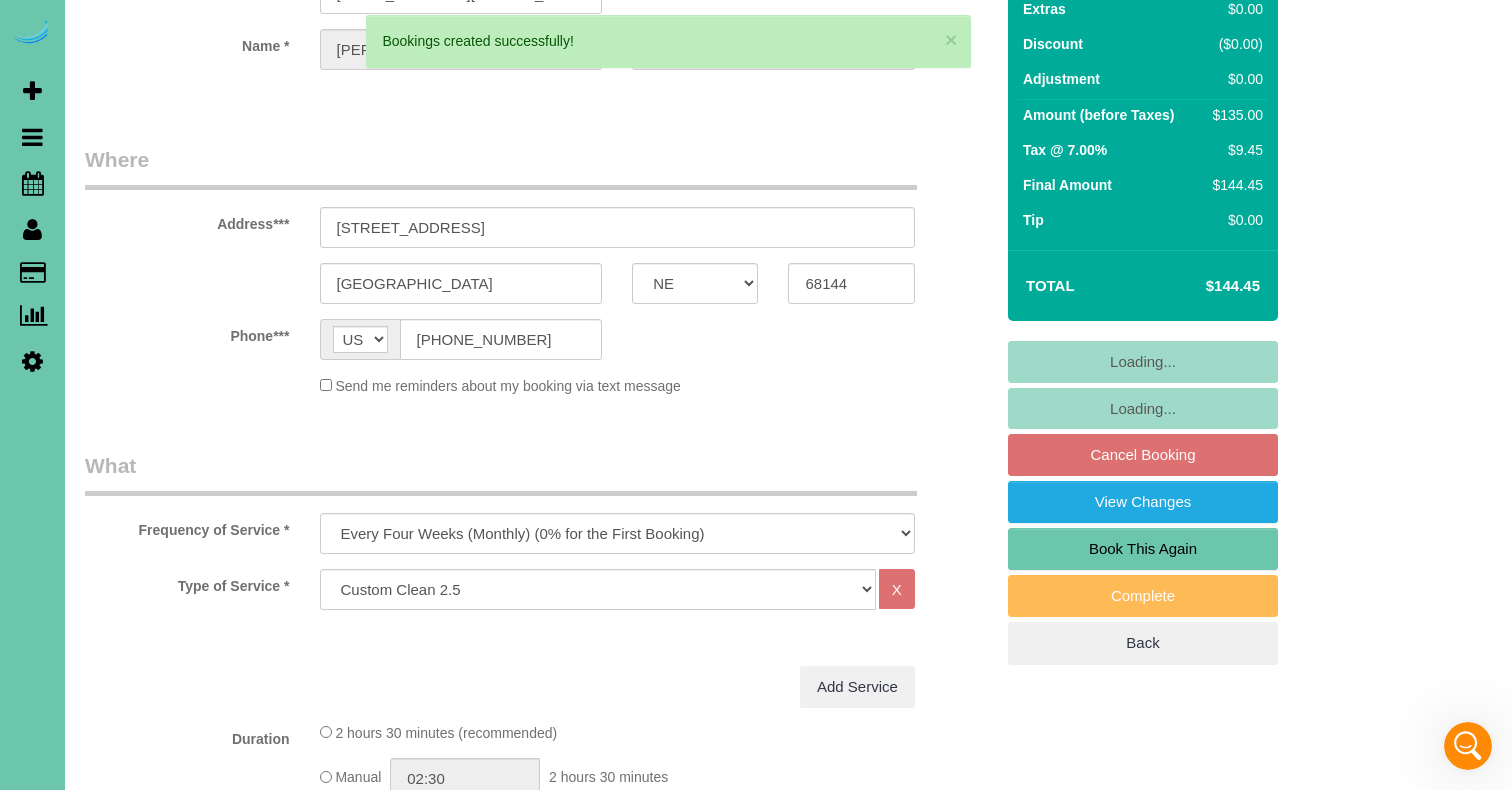 scroll, scrollTop: 185, scrollLeft: 0, axis: vertical 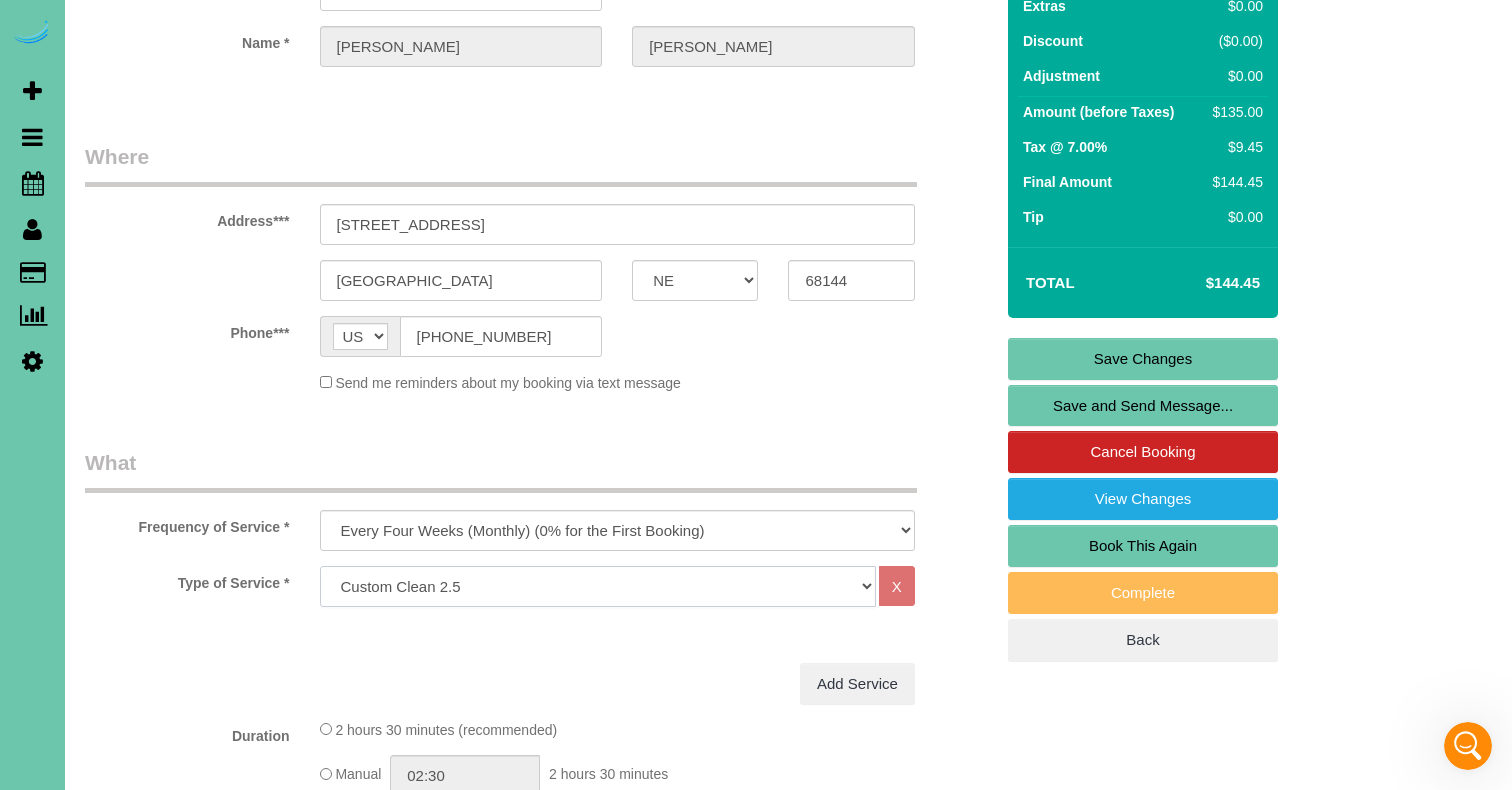 select on "28" 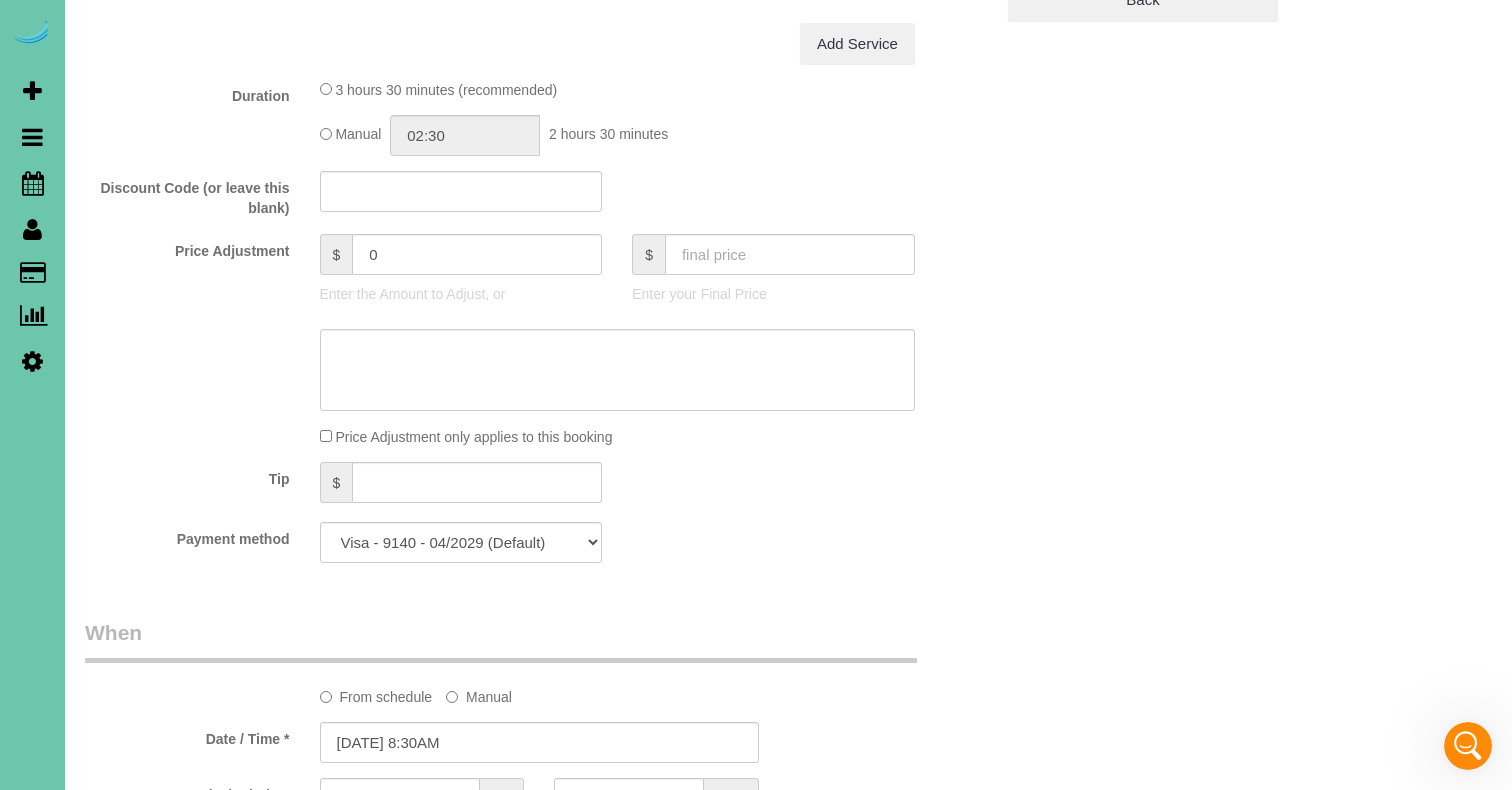 scroll, scrollTop: 897, scrollLeft: 0, axis: vertical 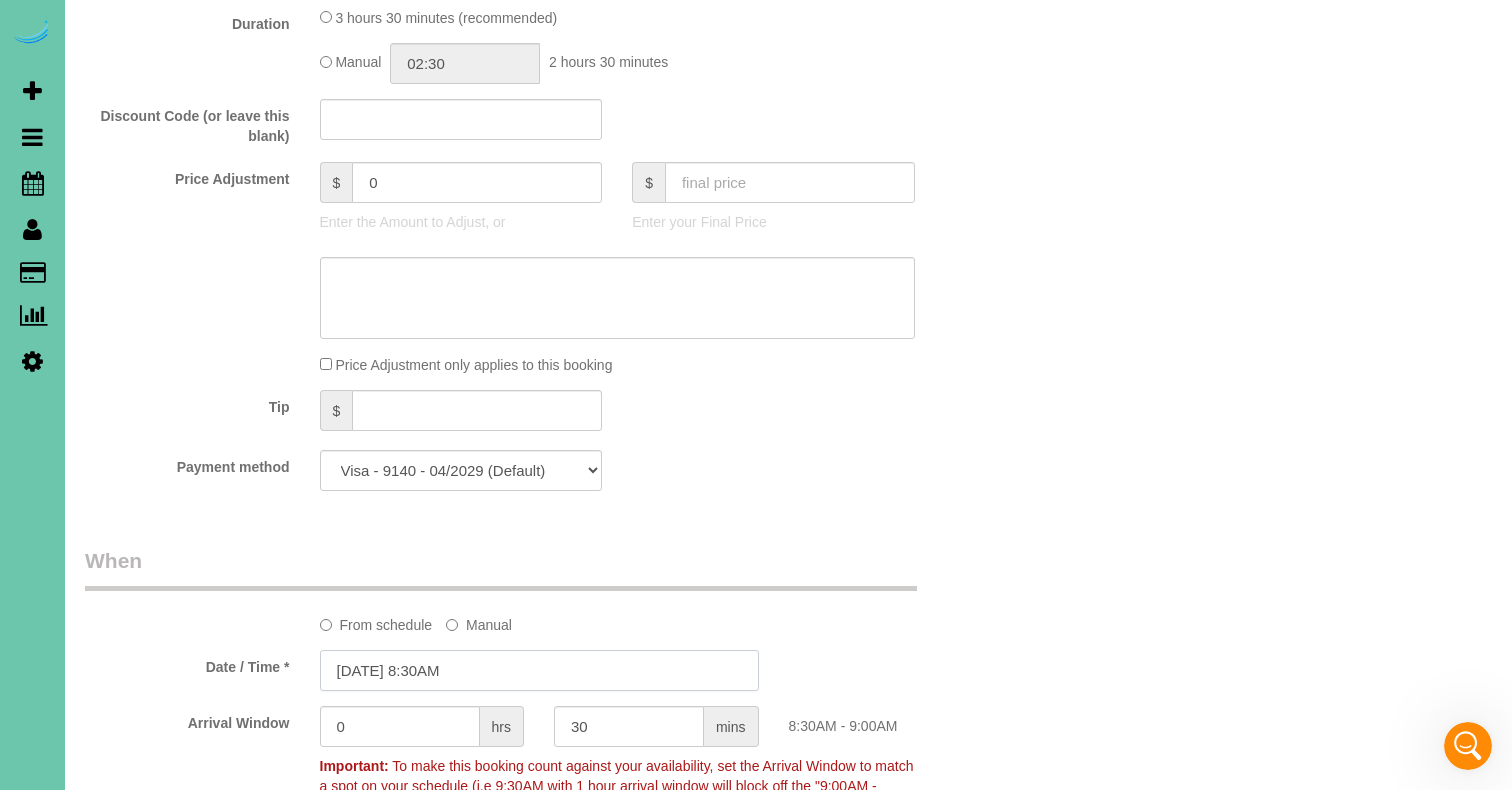 click on "[DATE] 8:30AM" at bounding box center [539, 670] 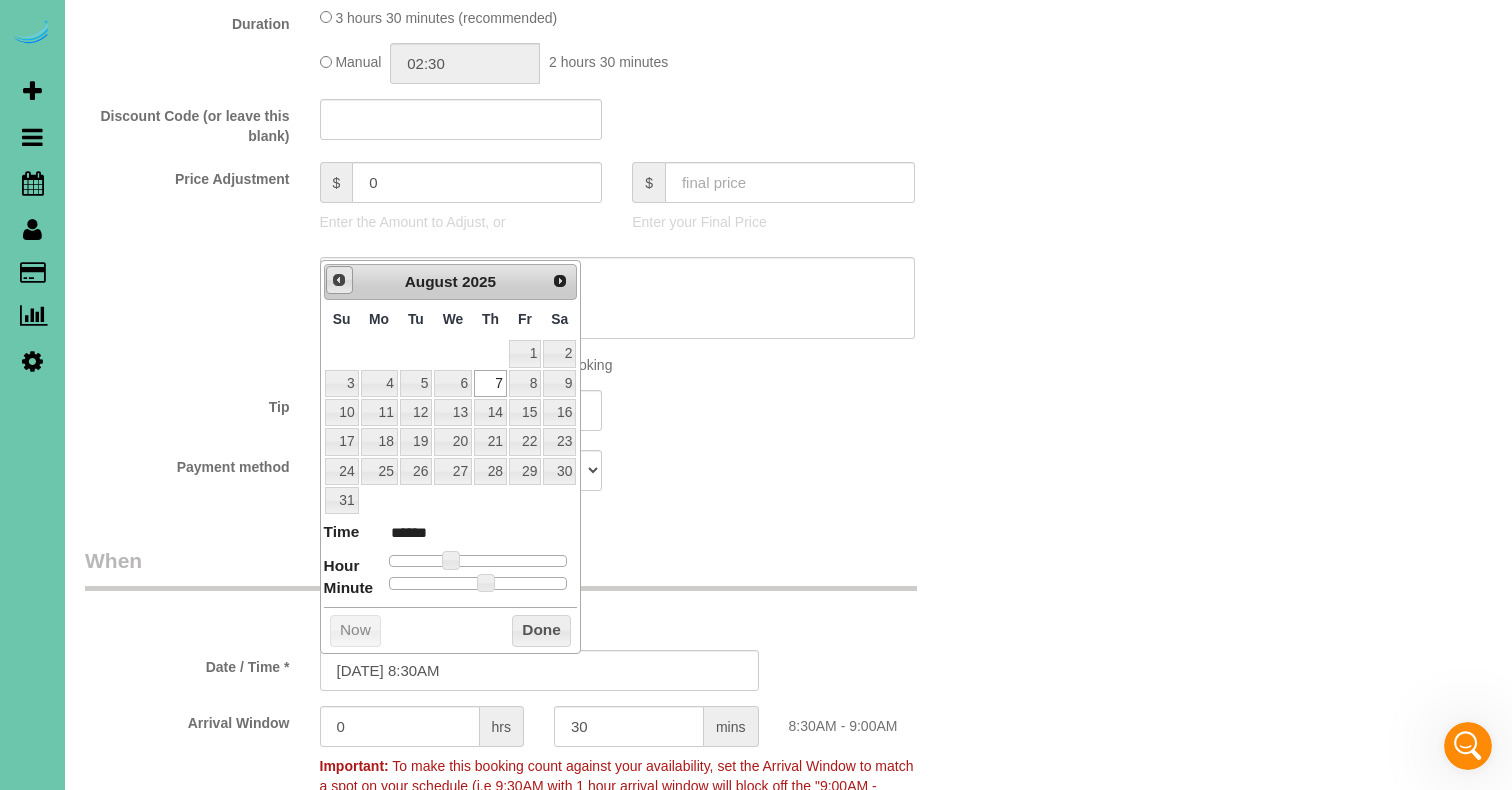 click on "Prev" at bounding box center (339, 280) 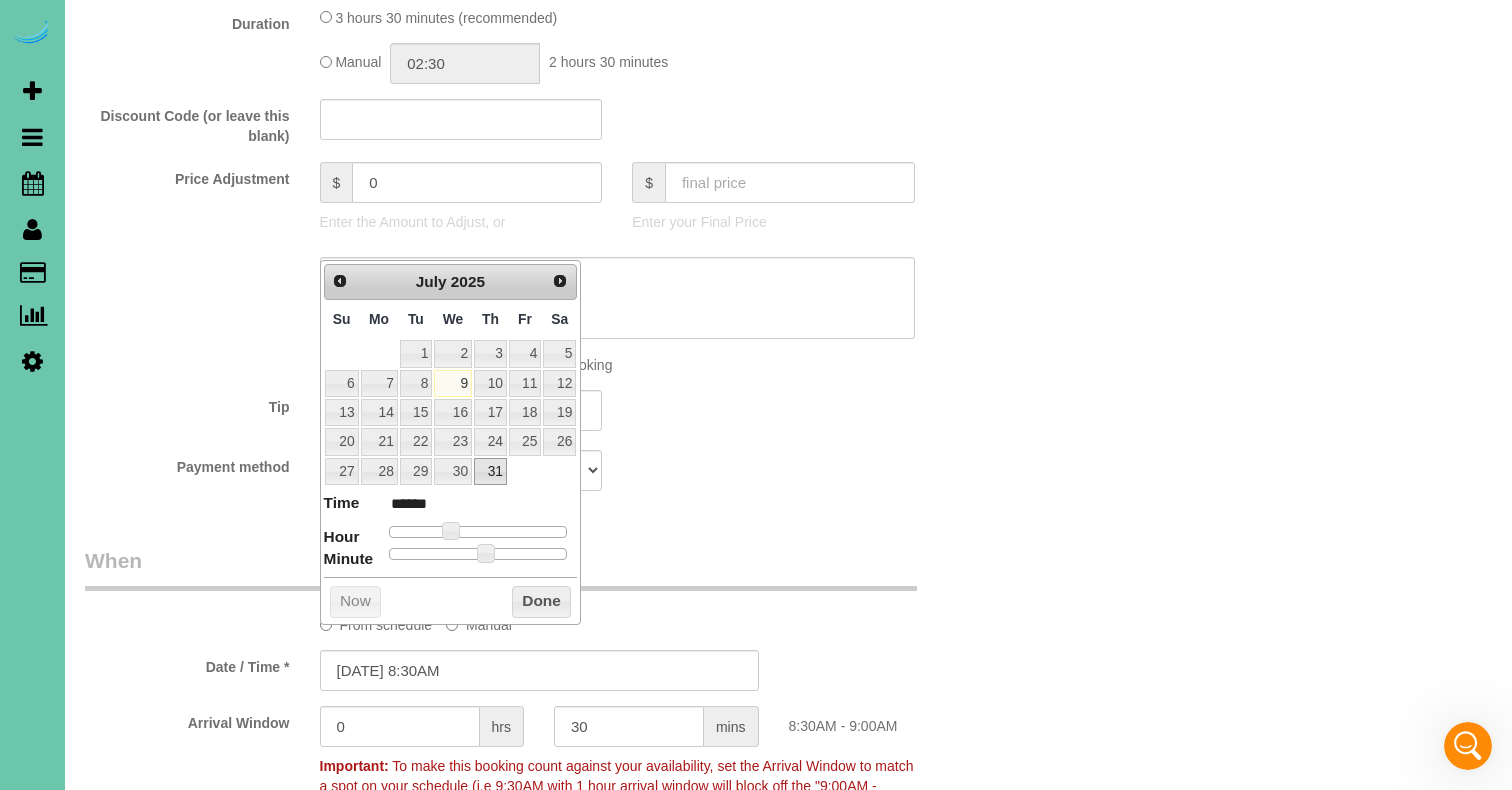 click on "31" at bounding box center [490, 471] 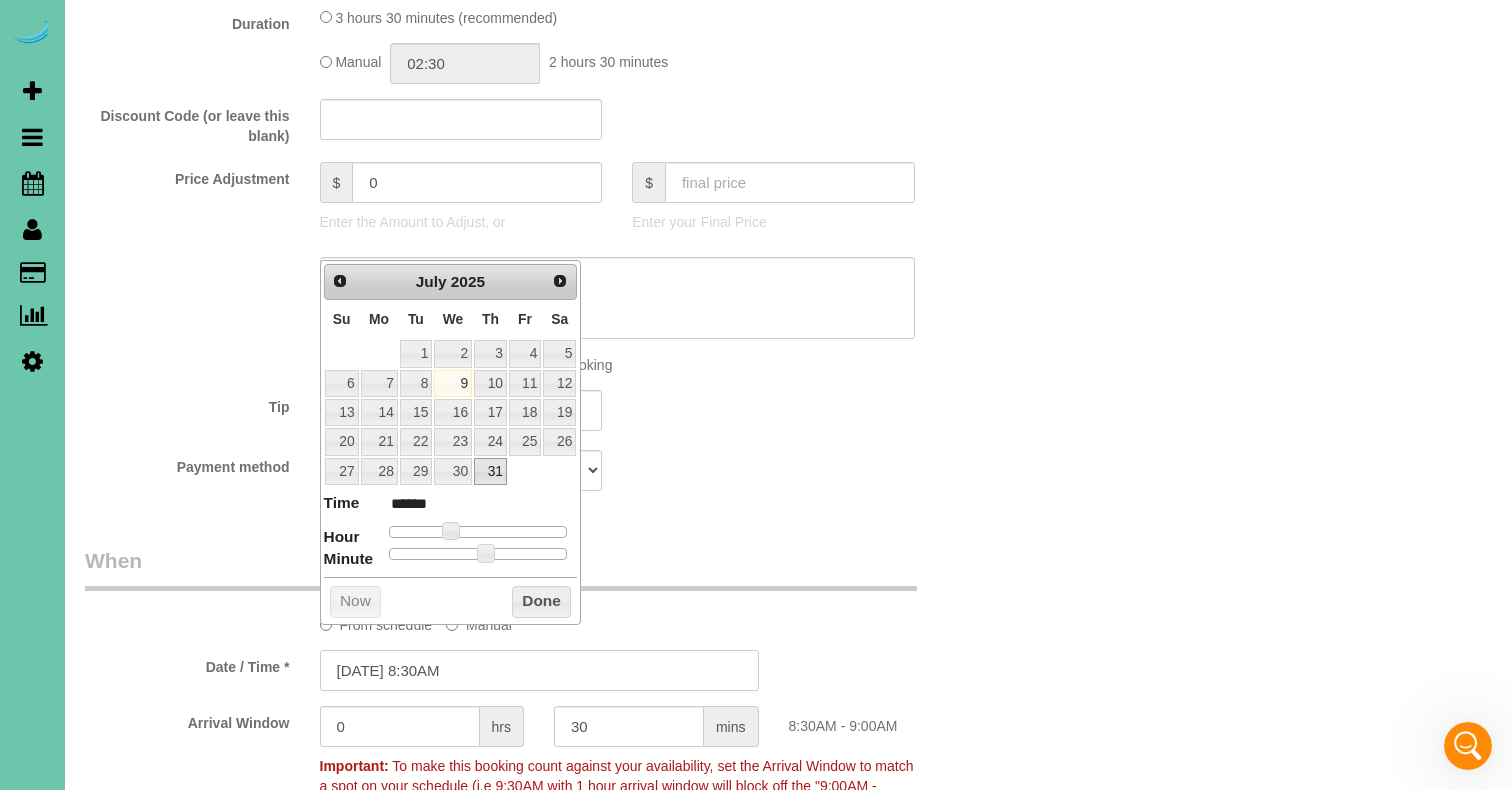 type on "[DATE] 8:30AM" 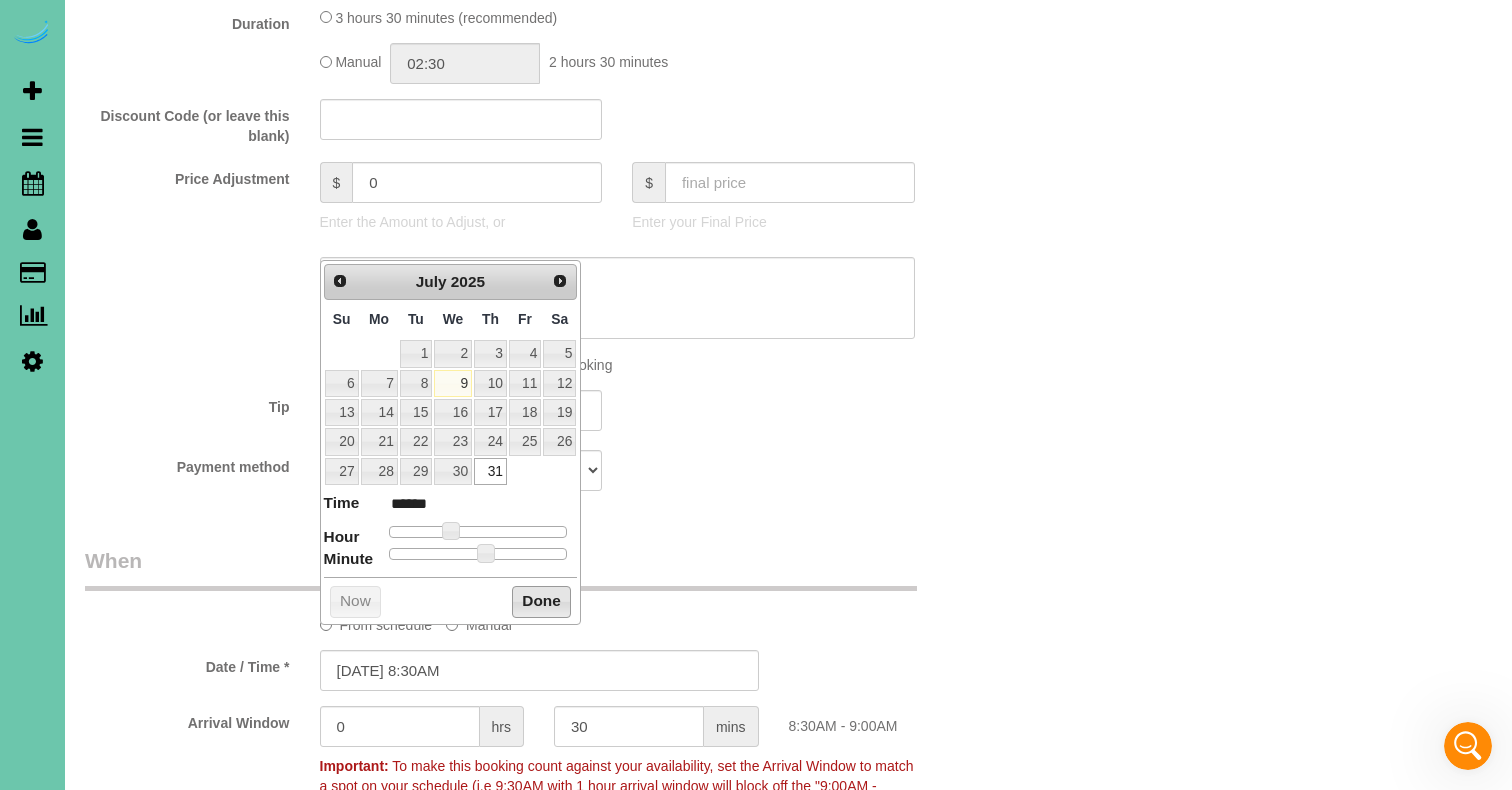 click on "Done" at bounding box center (541, 602) 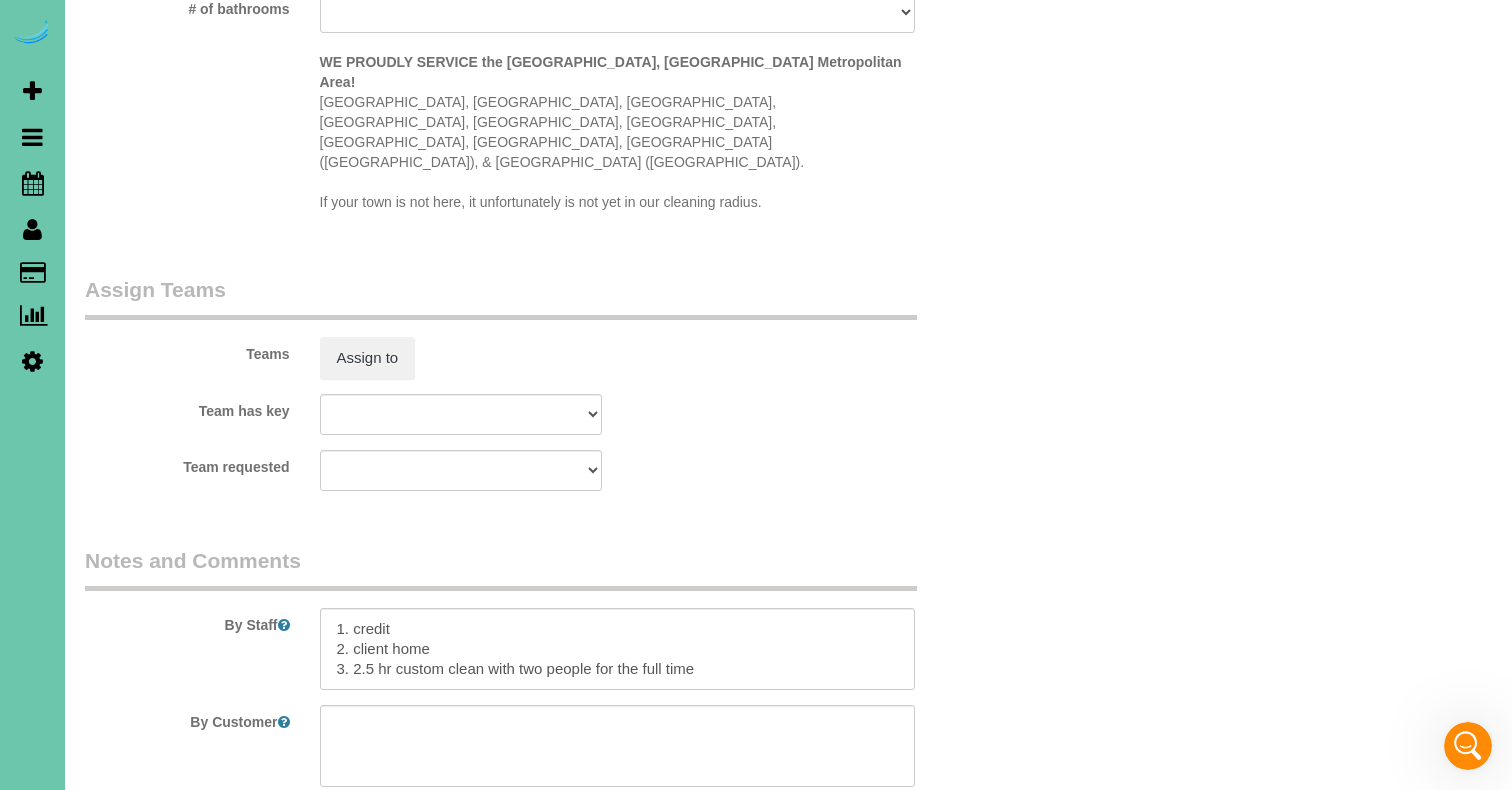 scroll, scrollTop: 1908, scrollLeft: 0, axis: vertical 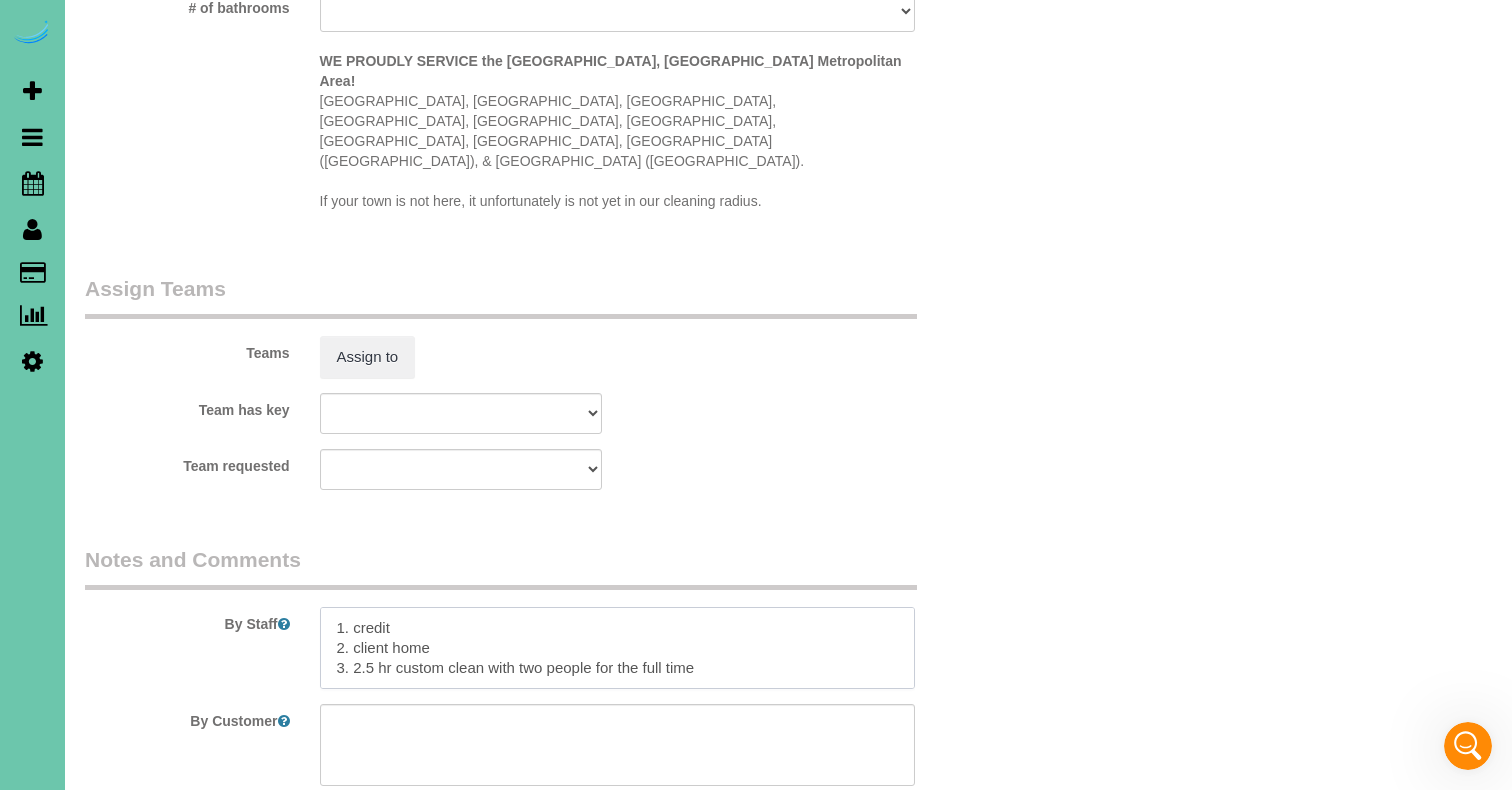 drag, startPoint x: 695, startPoint y: 602, endPoint x: 357, endPoint y: 595, distance: 338.07248 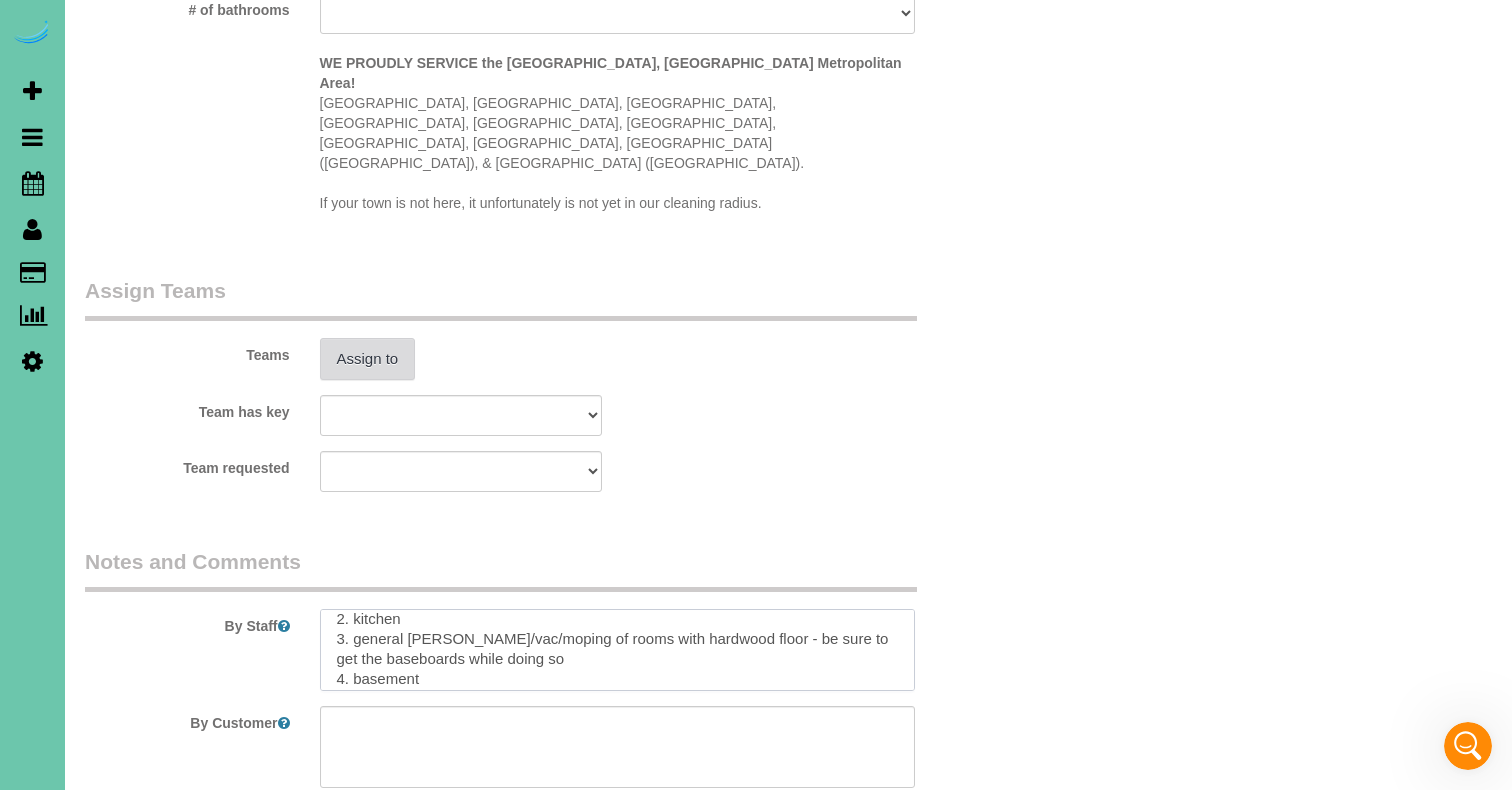 scroll, scrollTop: 130, scrollLeft: 0, axis: vertical 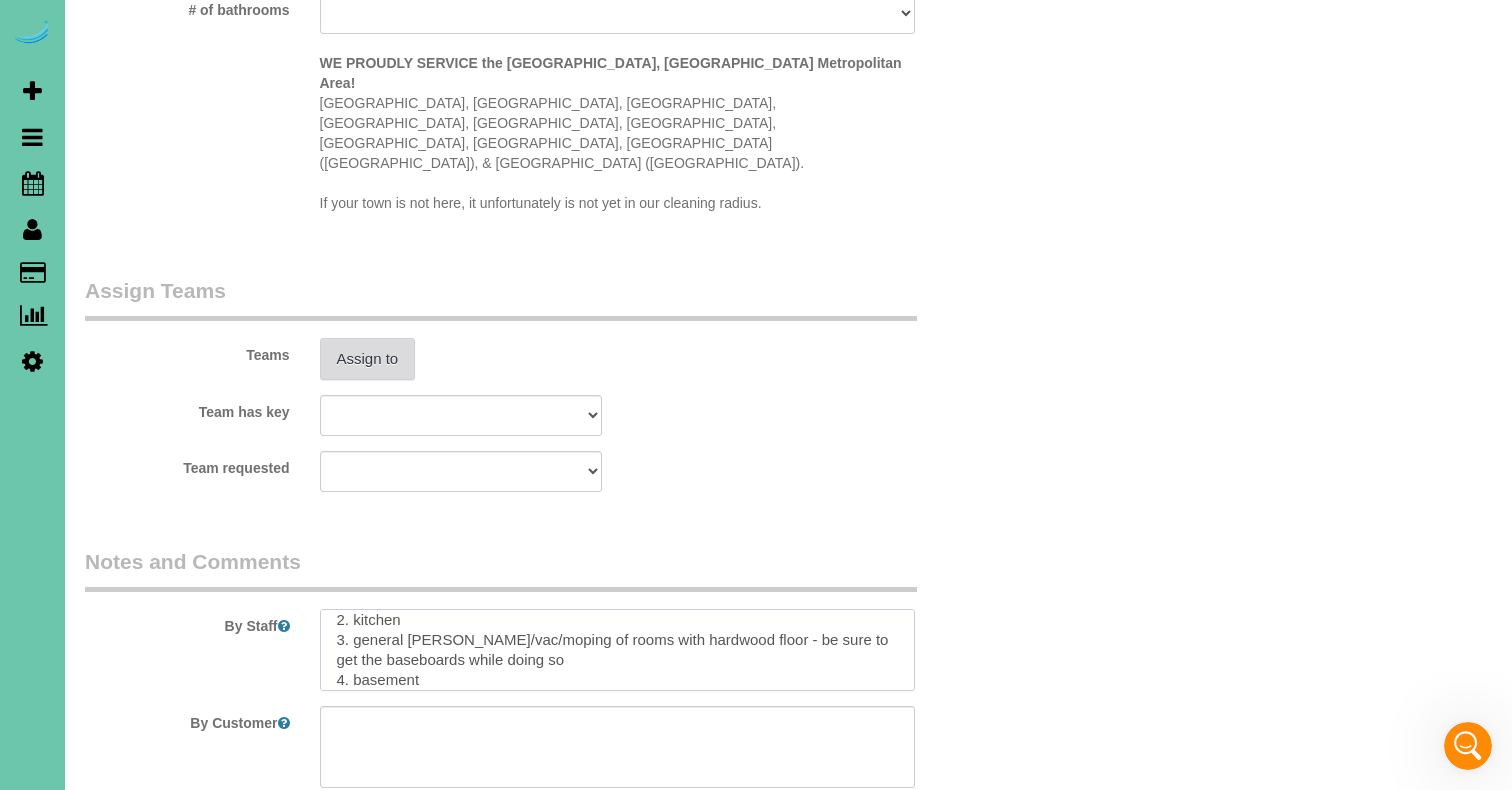 type on "1. credit
2. client home
3. 3.5 hr cc
wishlist:
1. all 3 bathrooms
2. kitchen
3. general [PERSON_NAME]/vac/moping of rooms with hardwood floor - be sure to get the baseboards while doing so
4. basement" 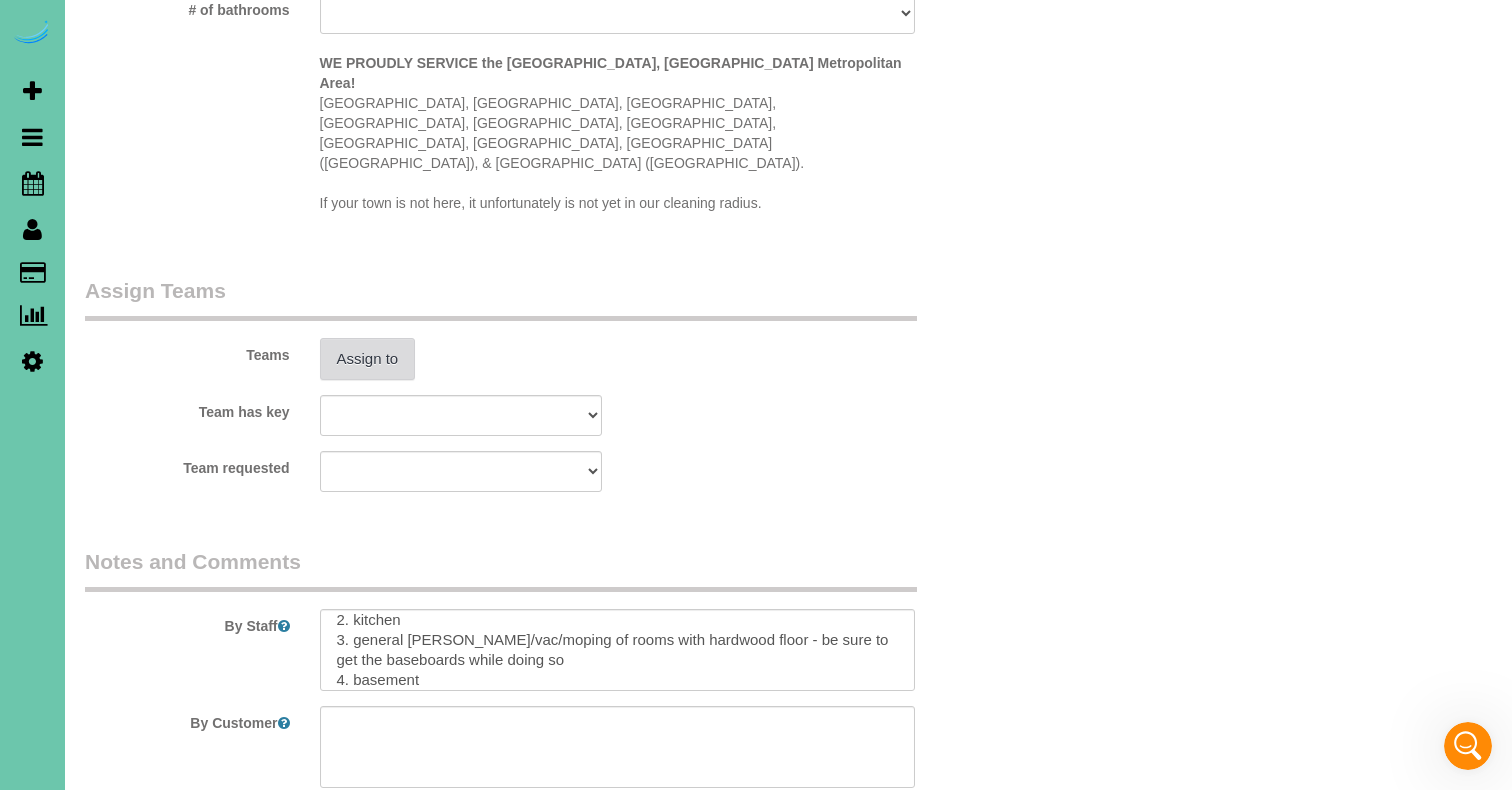 click on "Assign to" at bounding box center [368, 359] 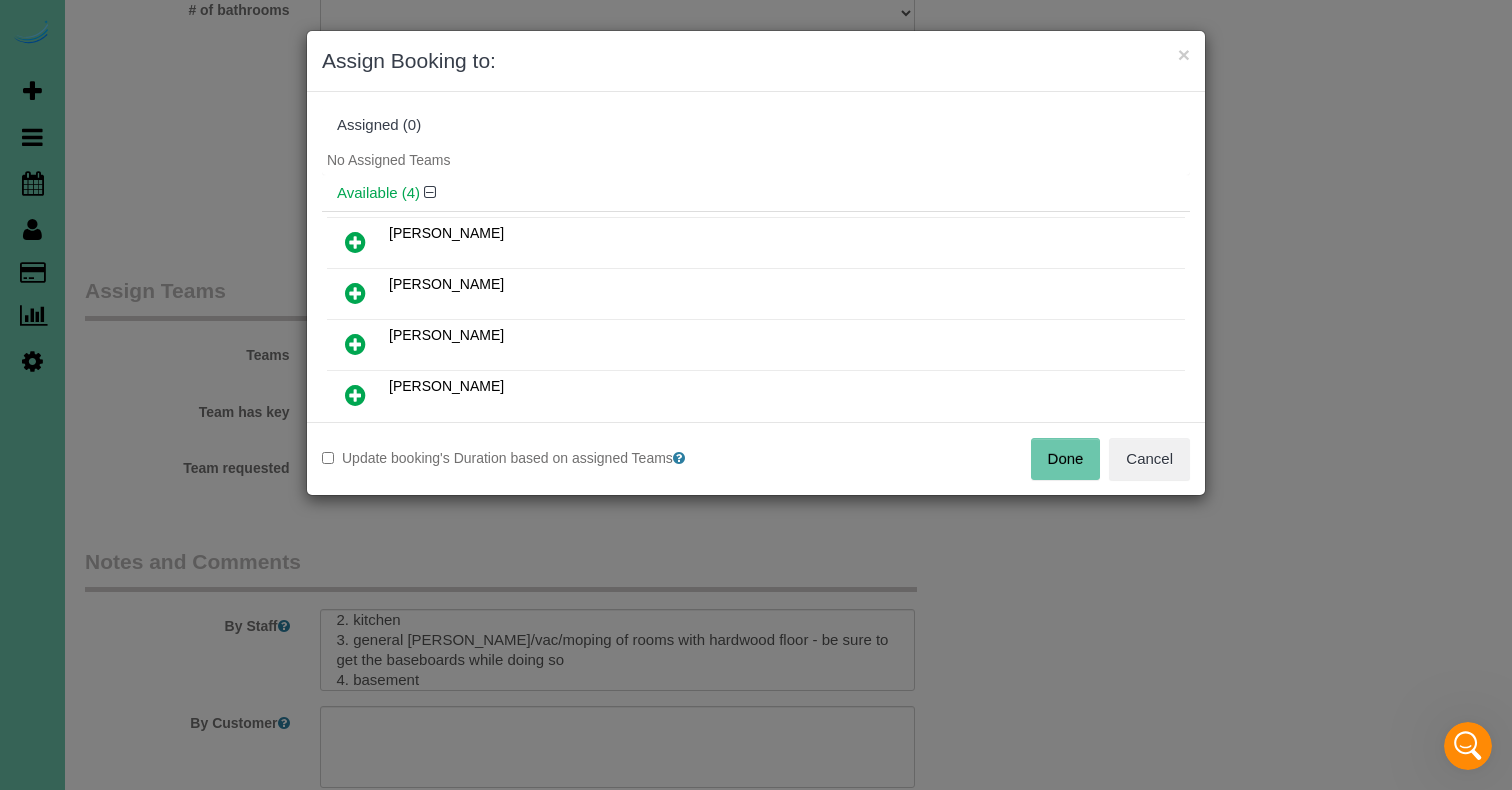 scroll, scrollTop: 17, scrollLeft: 0, axis: vertical 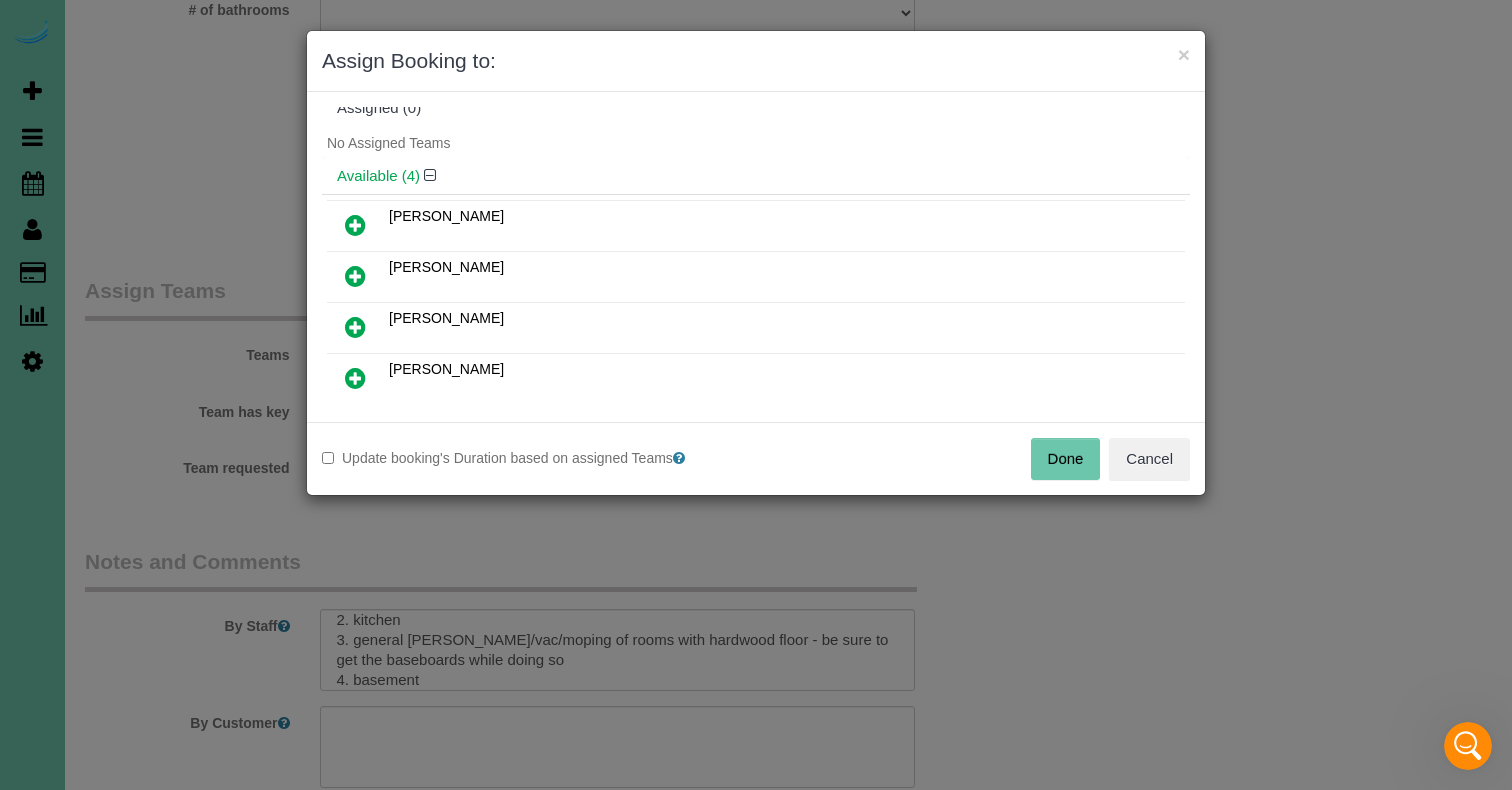 click at bounding box center [355, 378] 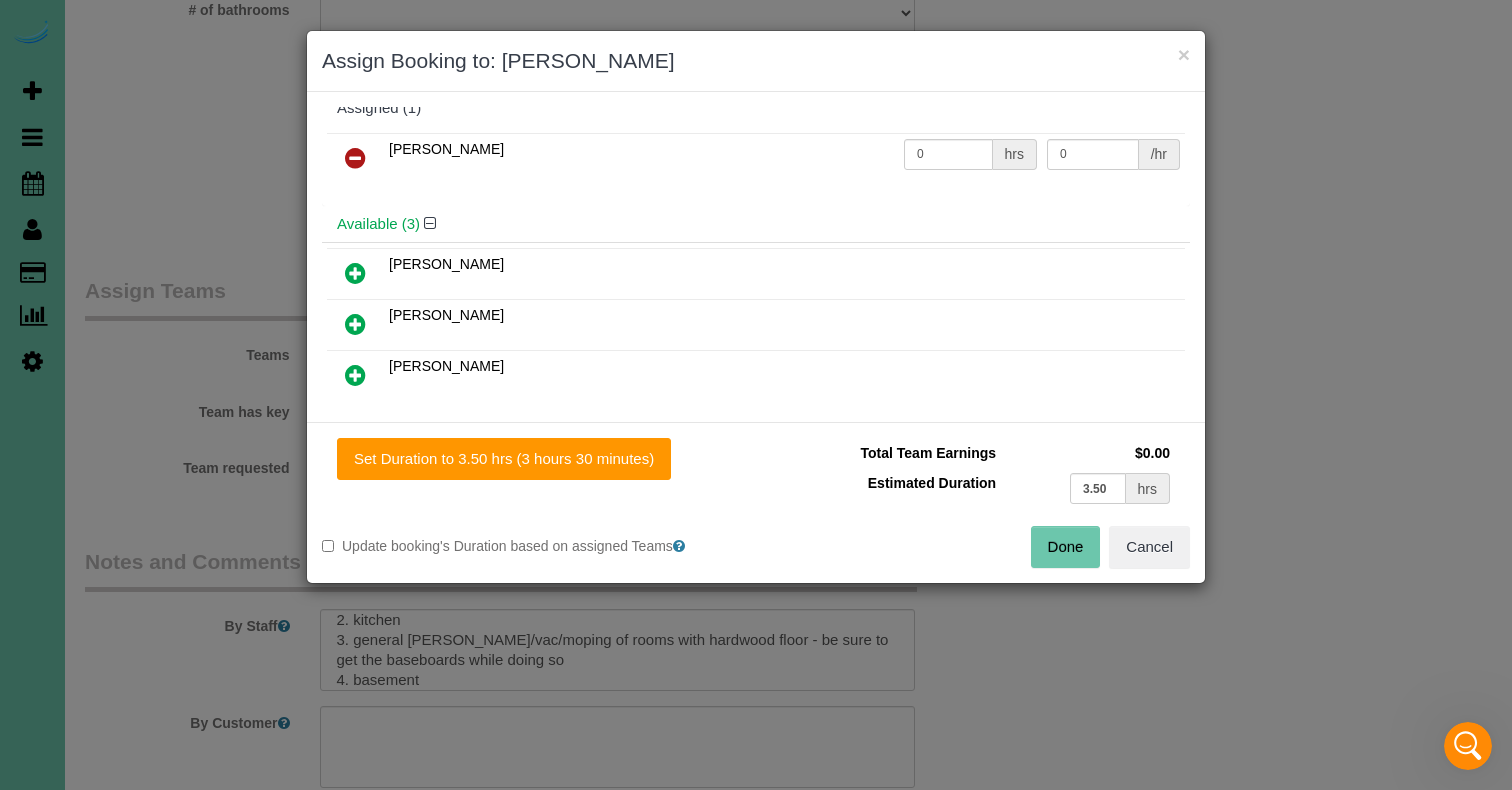 drag, startPoint x: 566, startPoint y: 471, endPoint x: 770, endPoint y: 500, distance: 206.05096 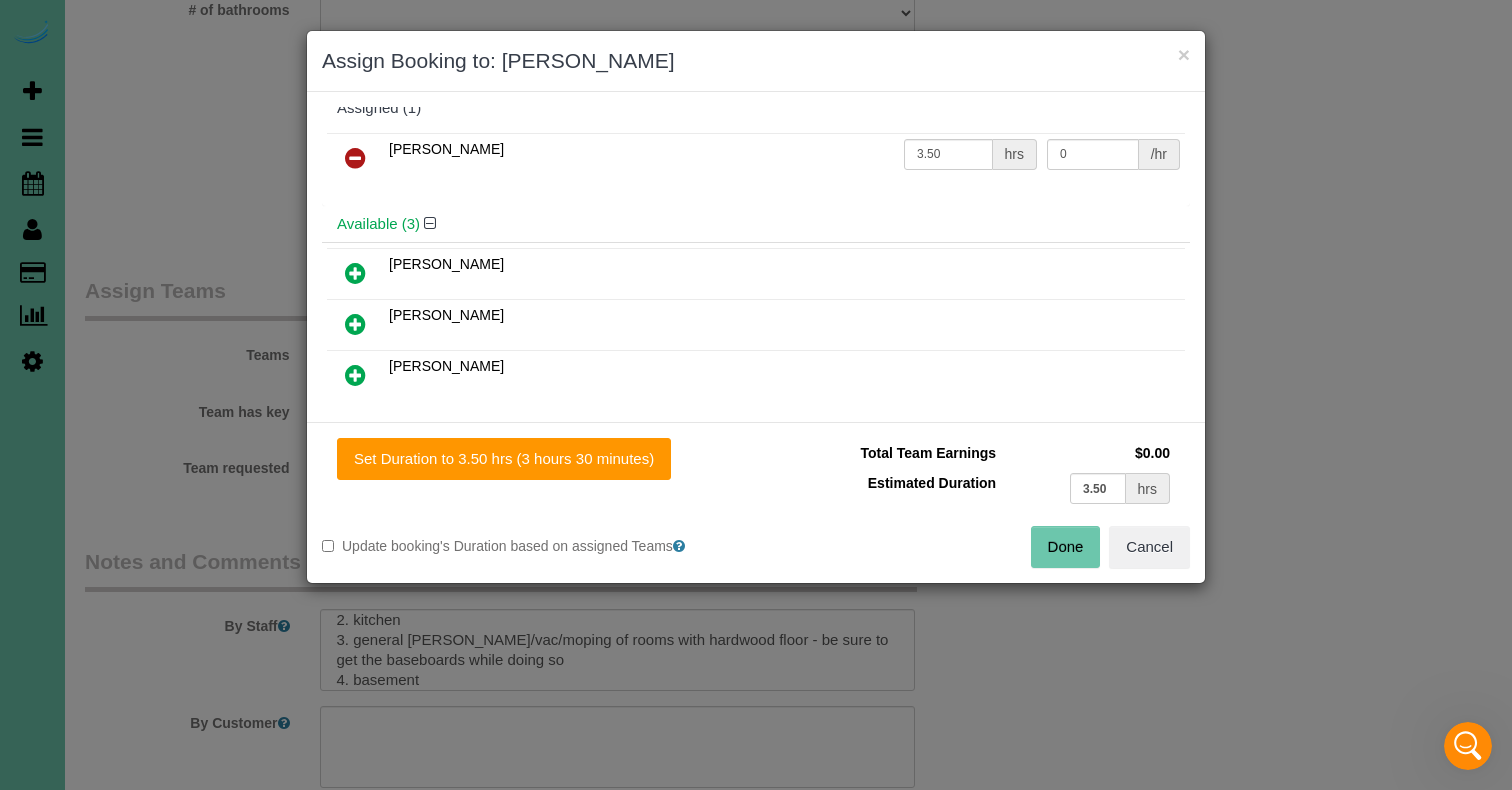 drag, startPoint x: 1072, startPoint y: 562, endPoint x: 1042, endPoint y: 537, distance: 39.051247 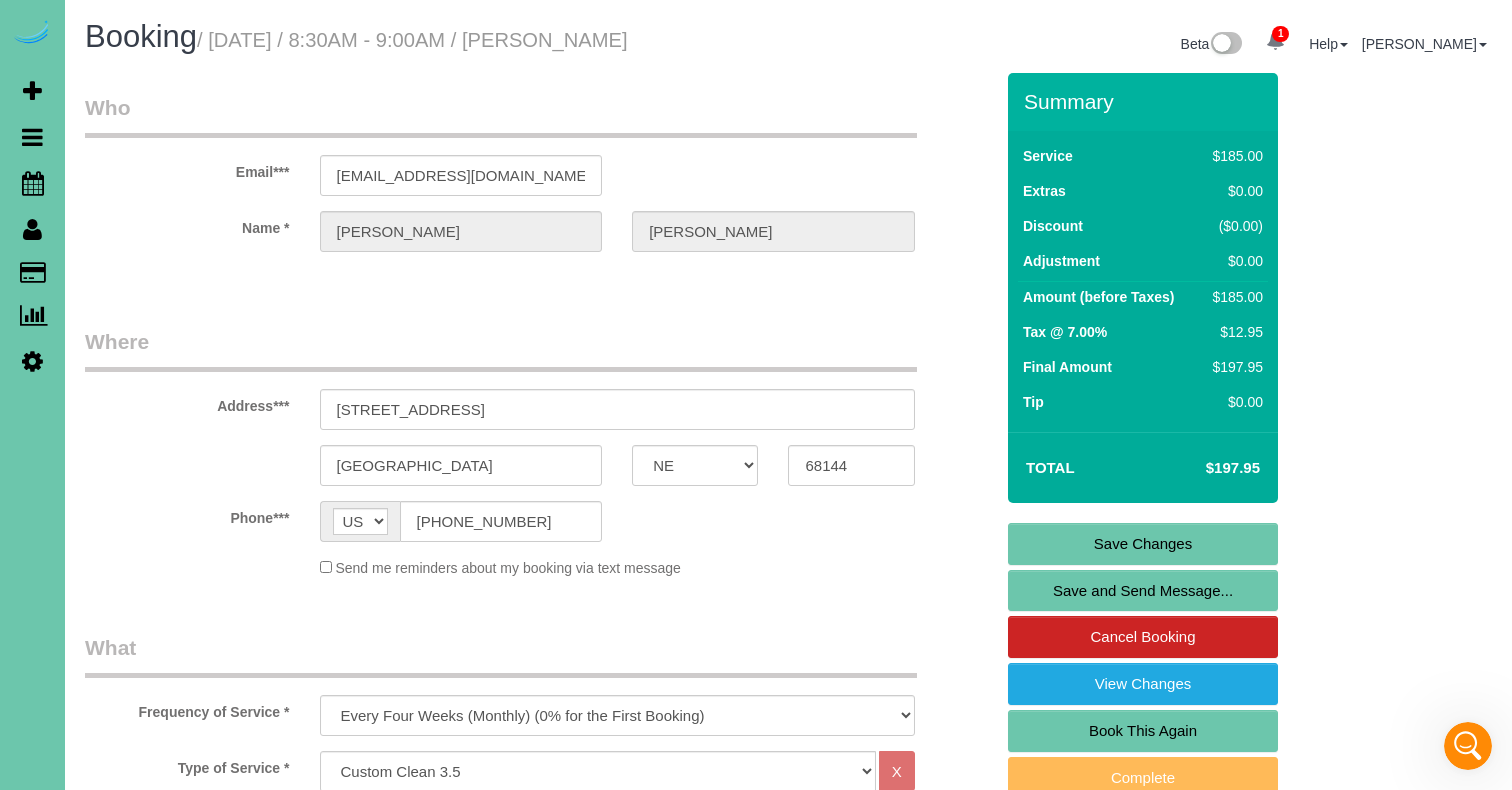scroll, scrollTop: 0, scrollLeft: 0, axis: both 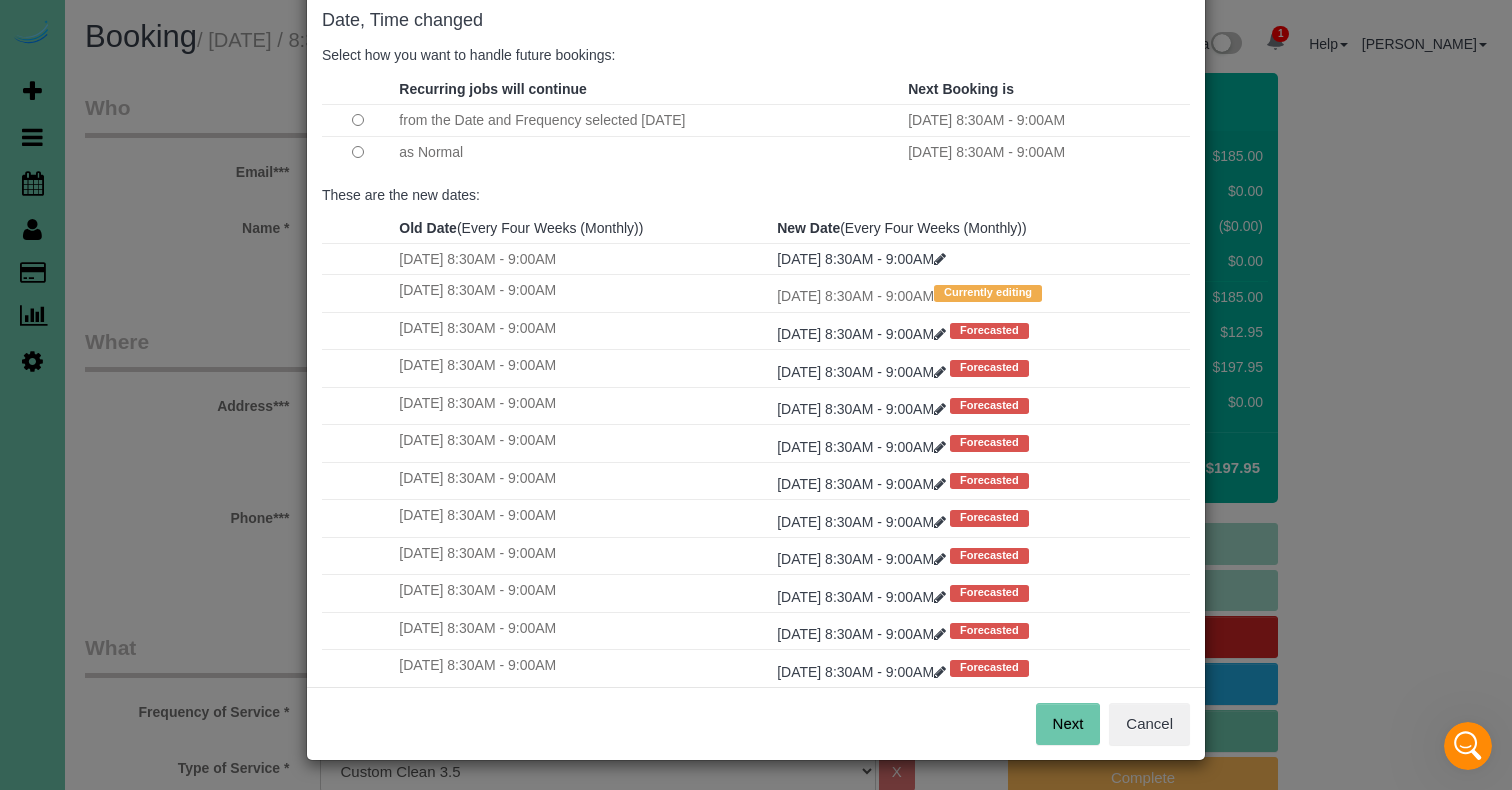 click on "Next" at bounding box center (1068, 724) 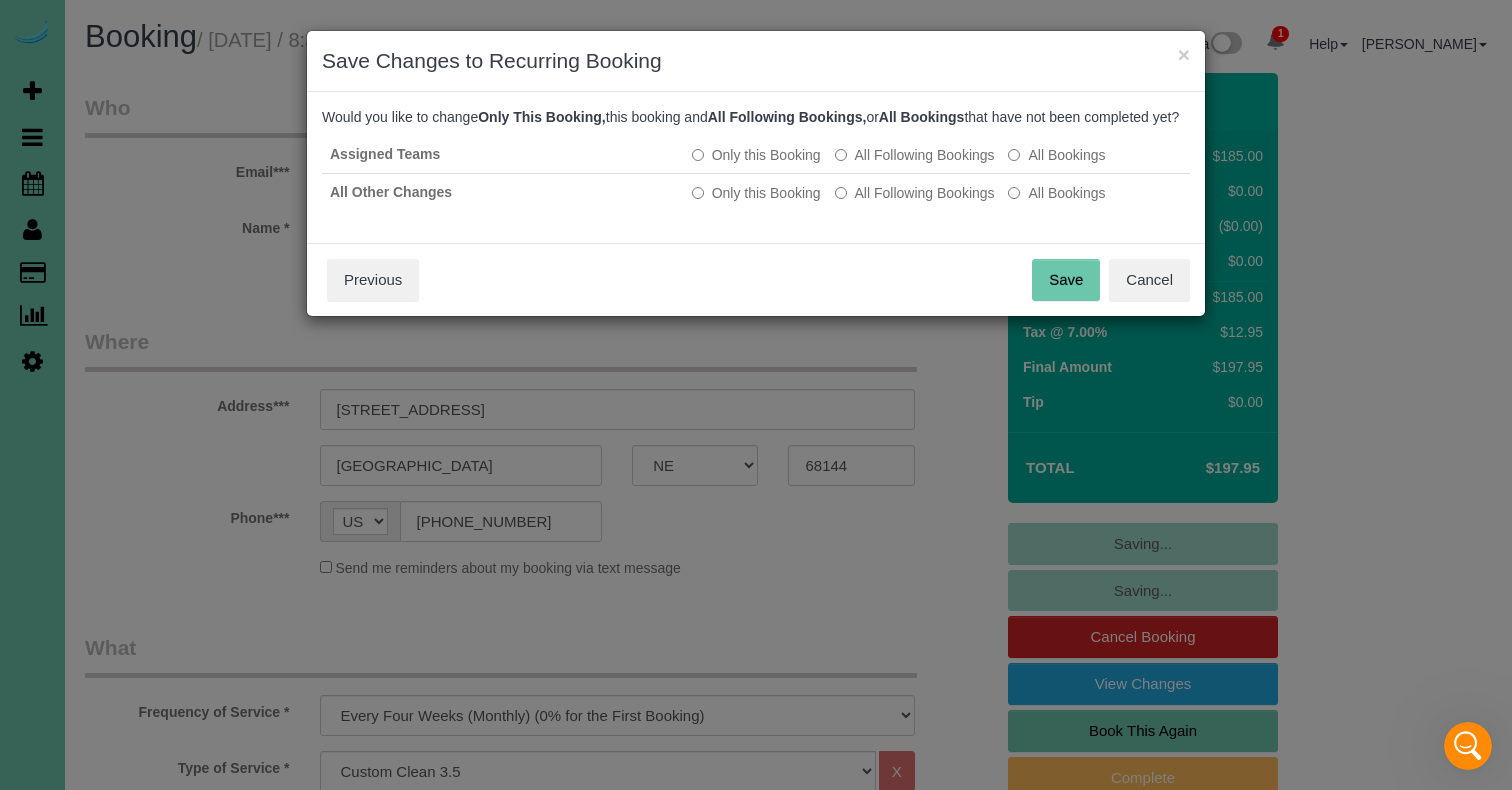 scroll, scrollTop: 0, scrollLeft: 0, axis: both 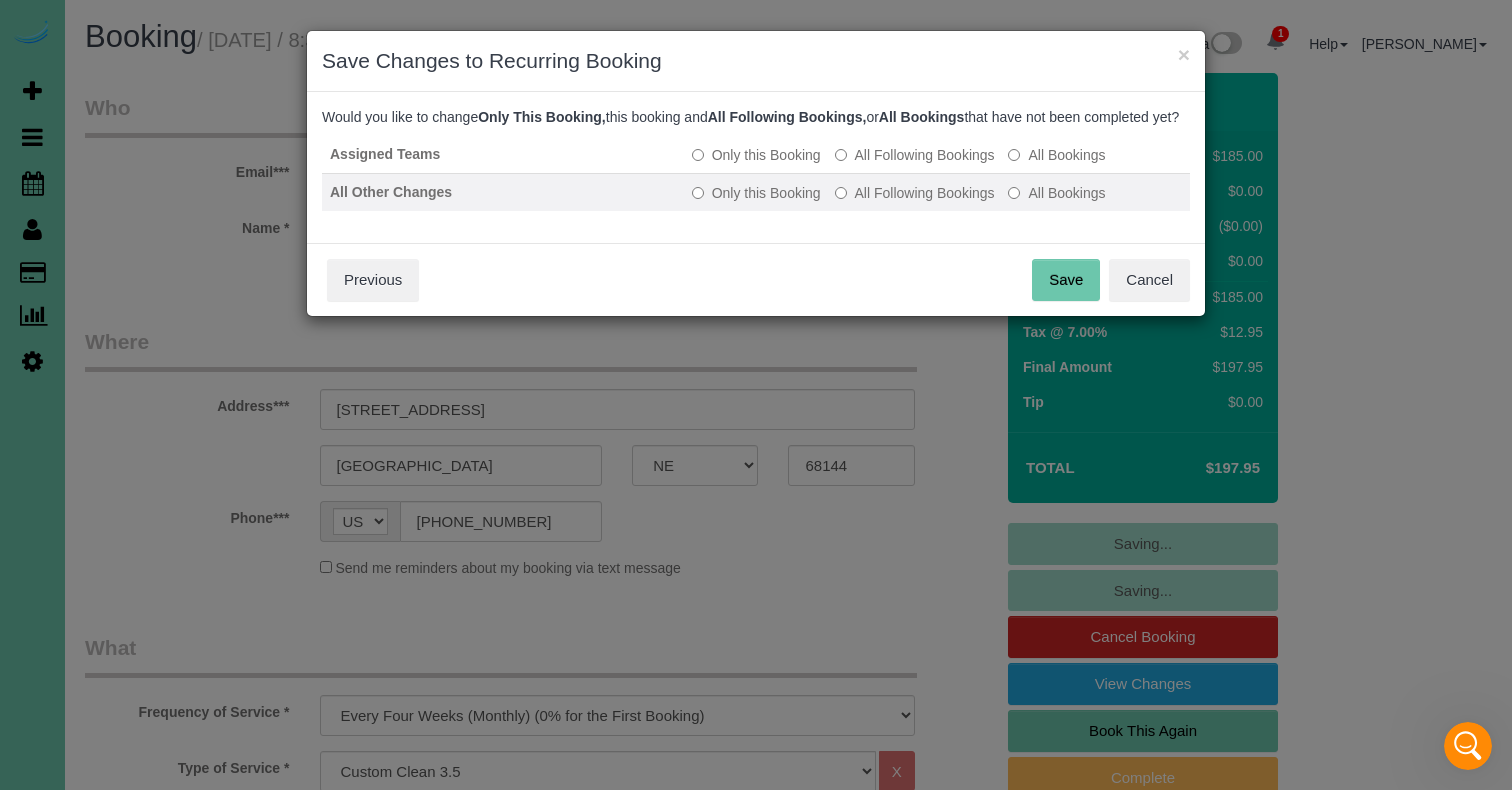 drag, startPoint x: 932, startPoint y: 175, endPoint x: 925, endPoint y: 197, distance: 23.086792 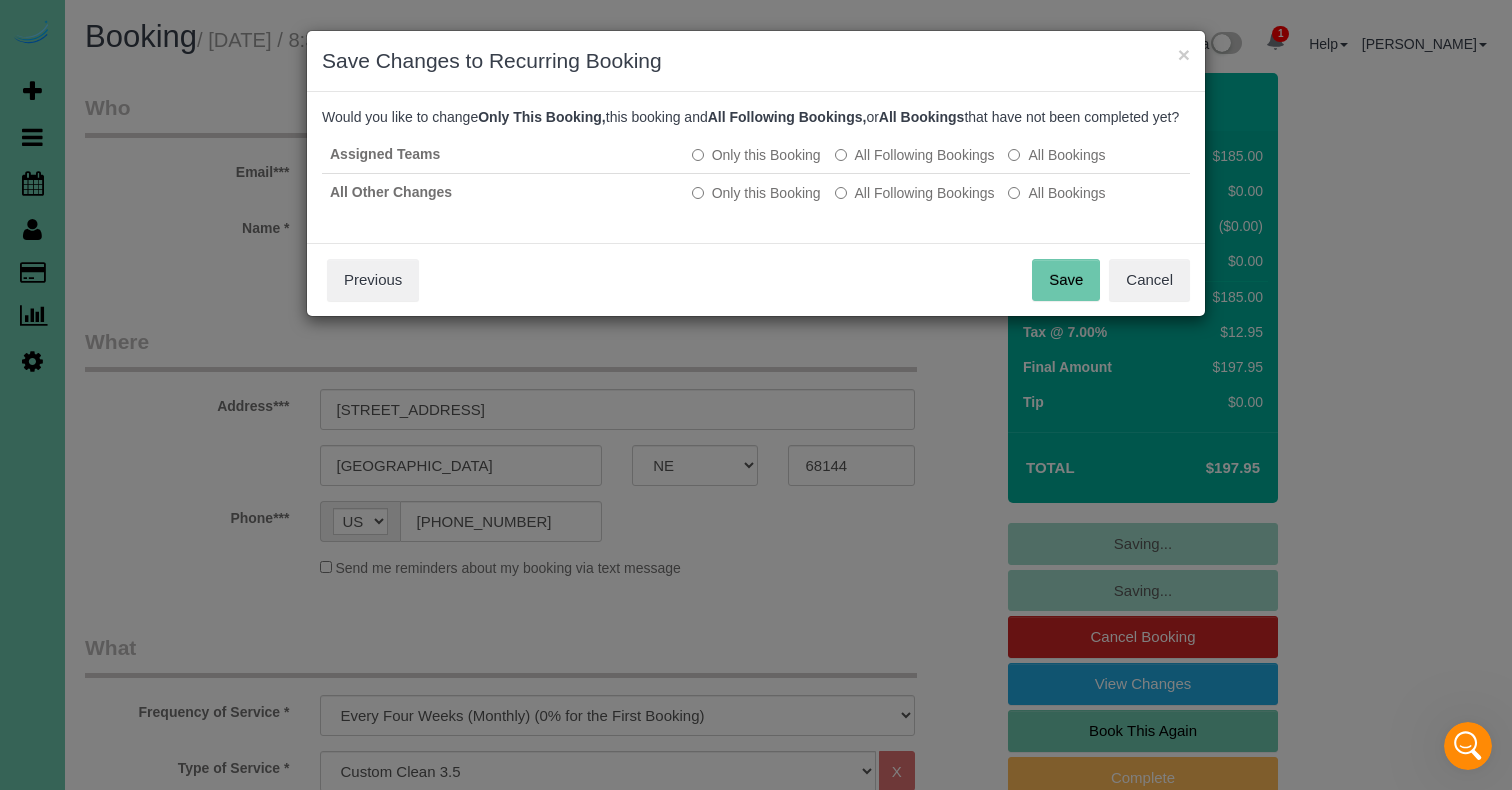 drag, startPoint x: 1169, startPoint y: 312, endPoint x: 1141, endPoint y: 328, distance: 32.24903 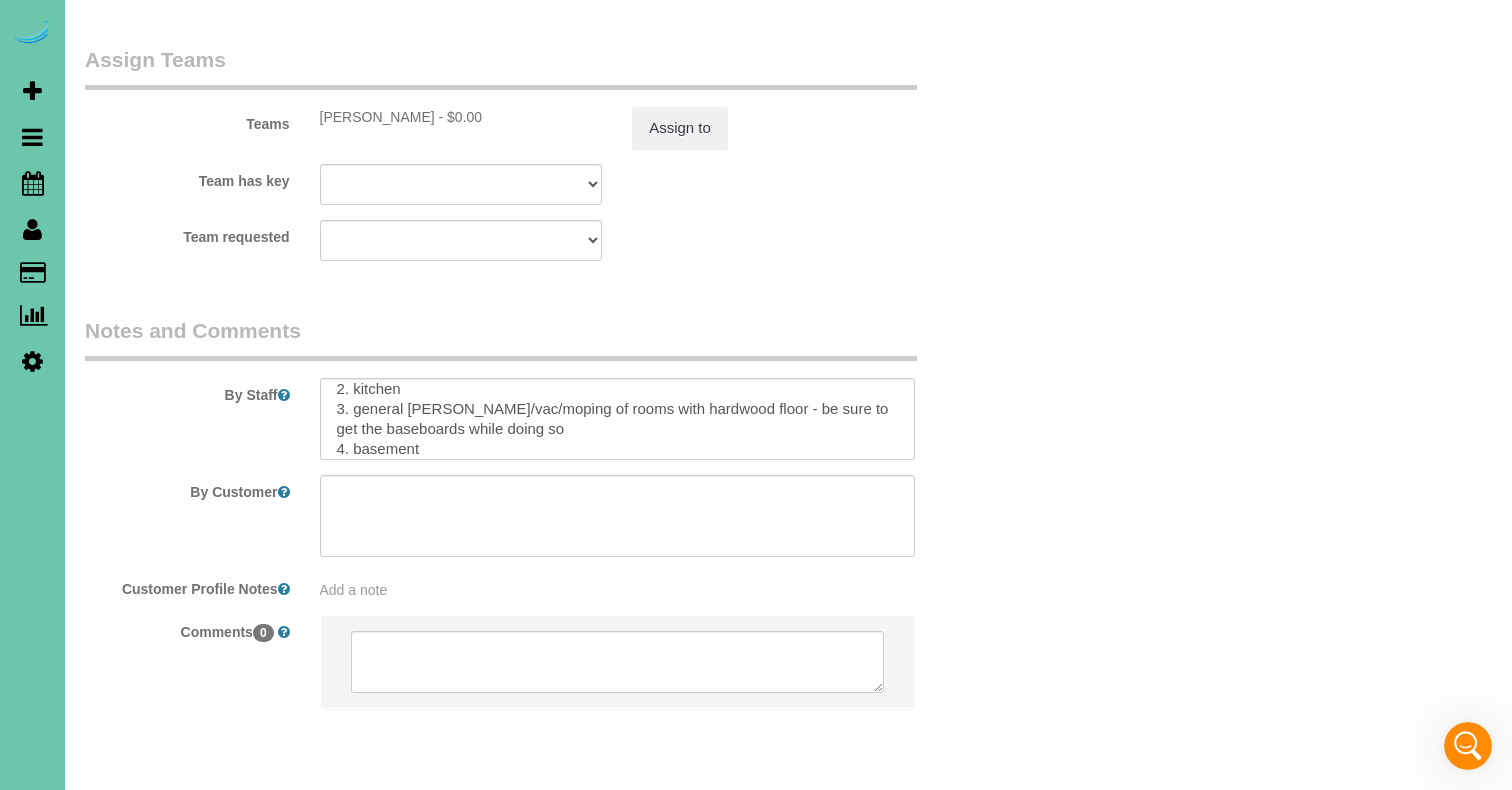 scroll, scrollTop: 2136, scrollLeft: 0, axis: vertical 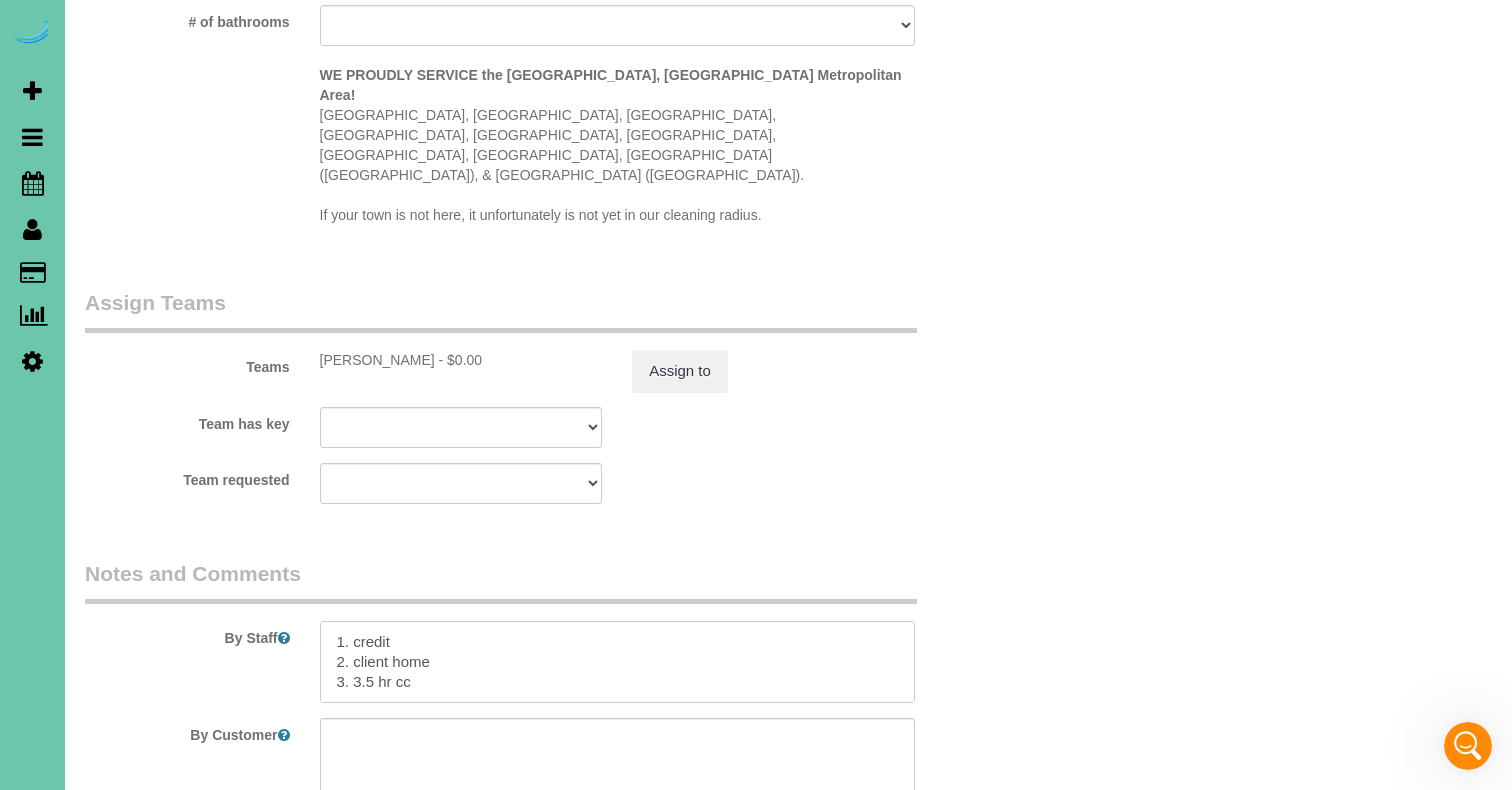 drag, startPoint x: 350, startPoint y: 614, endPoint x: 632, endPoint y: 616, distance: 282.00708 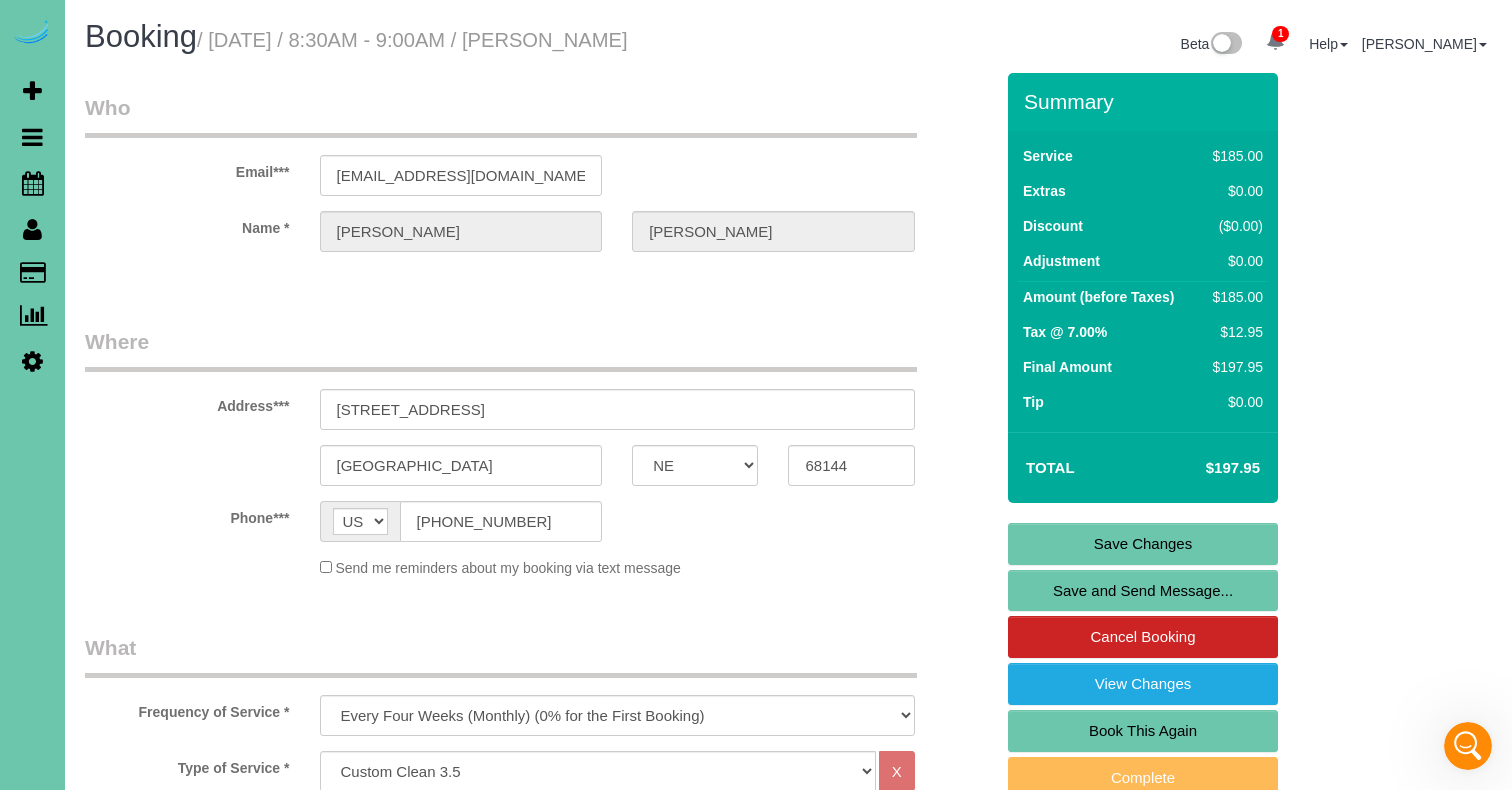 scroll, scrollTop: 0, scrollLeft: 0, axis: both 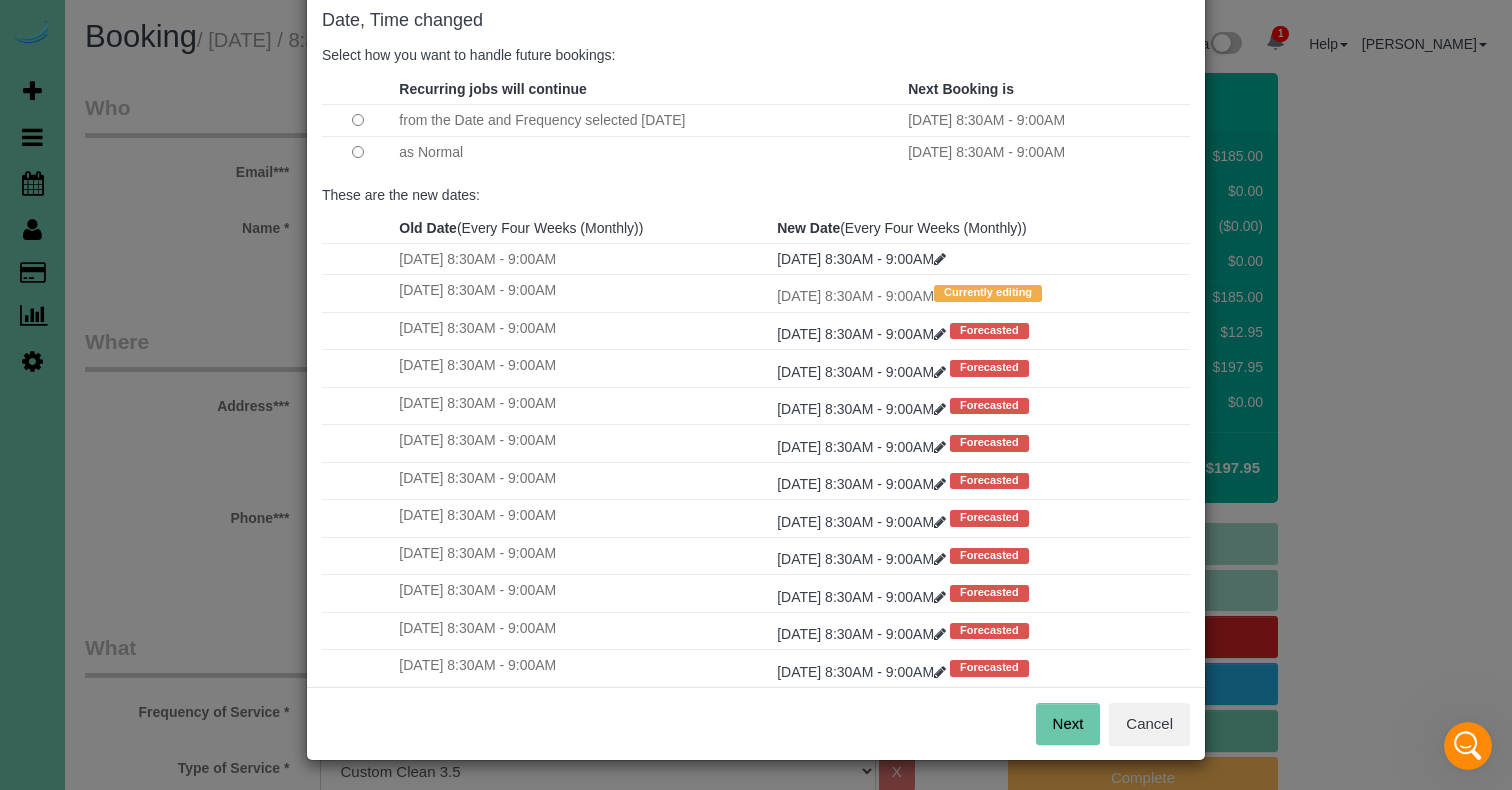 click on "Next" at bounding box center [1068, 724] 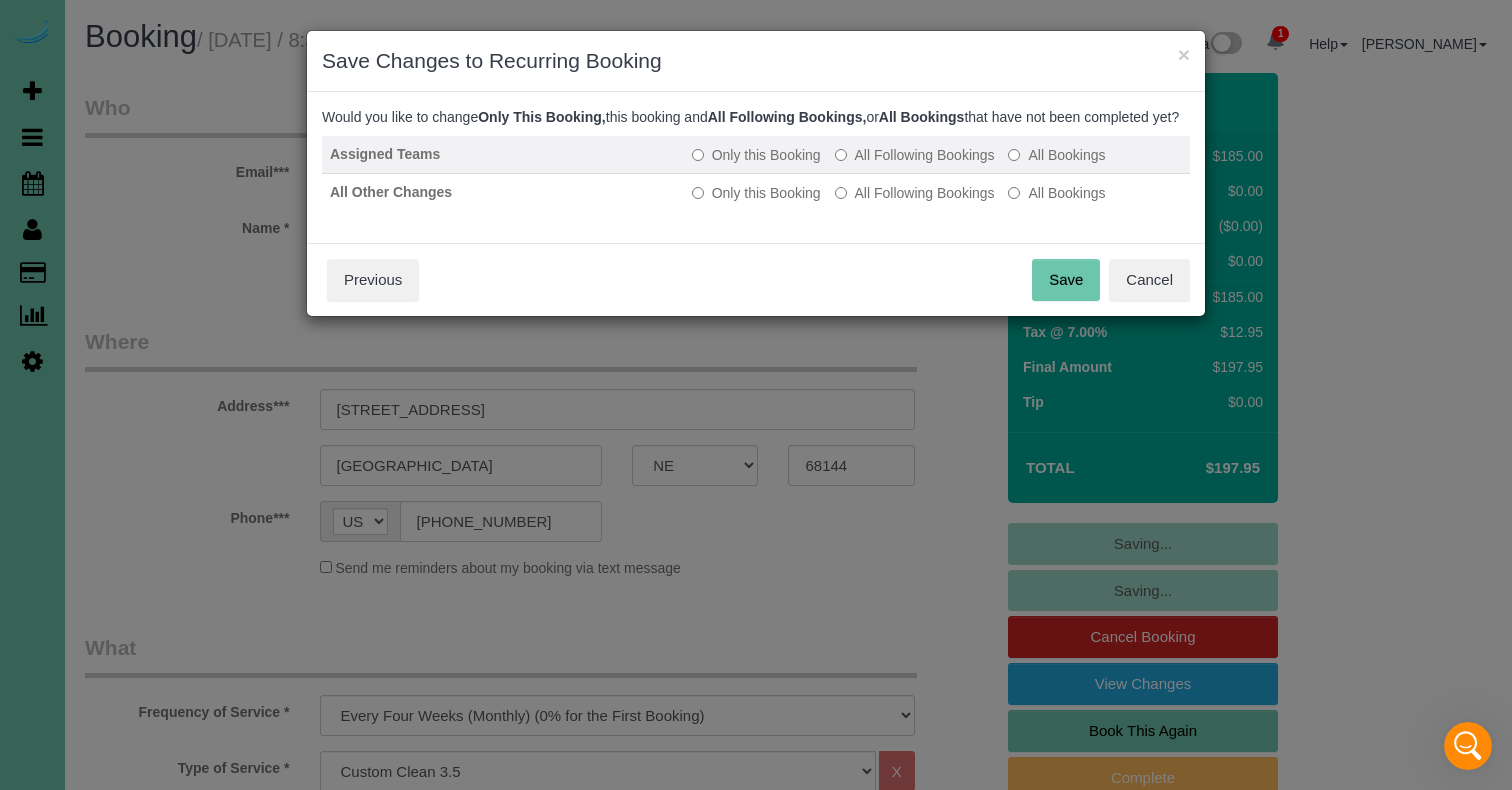 click on "All Following Bookings" at bounding box center [915, 155] 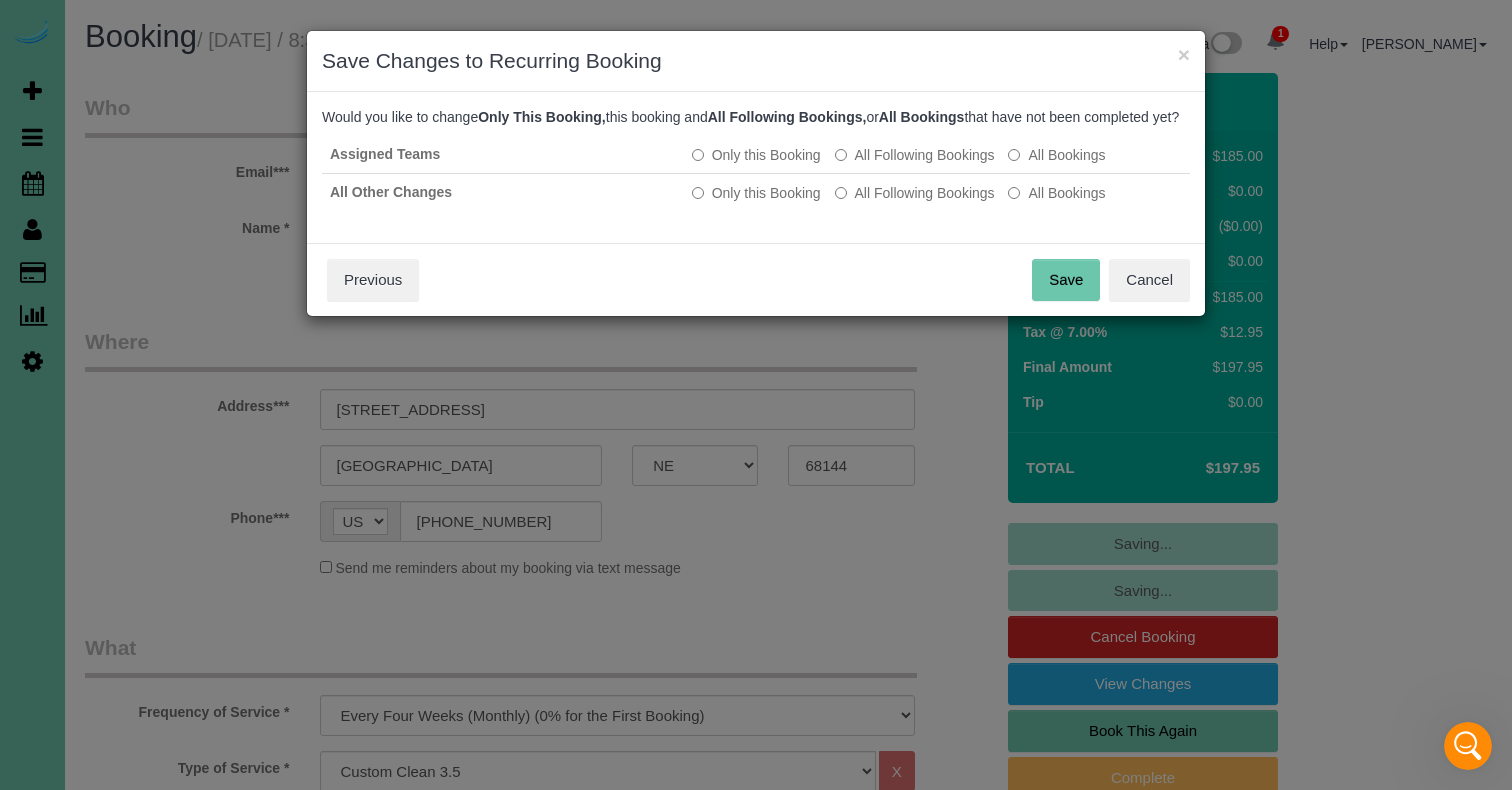 drag, startPoint x: 891, startPoint y: 211, endPoint x: 1049, endPoint y: 281, distance: 172.81204 